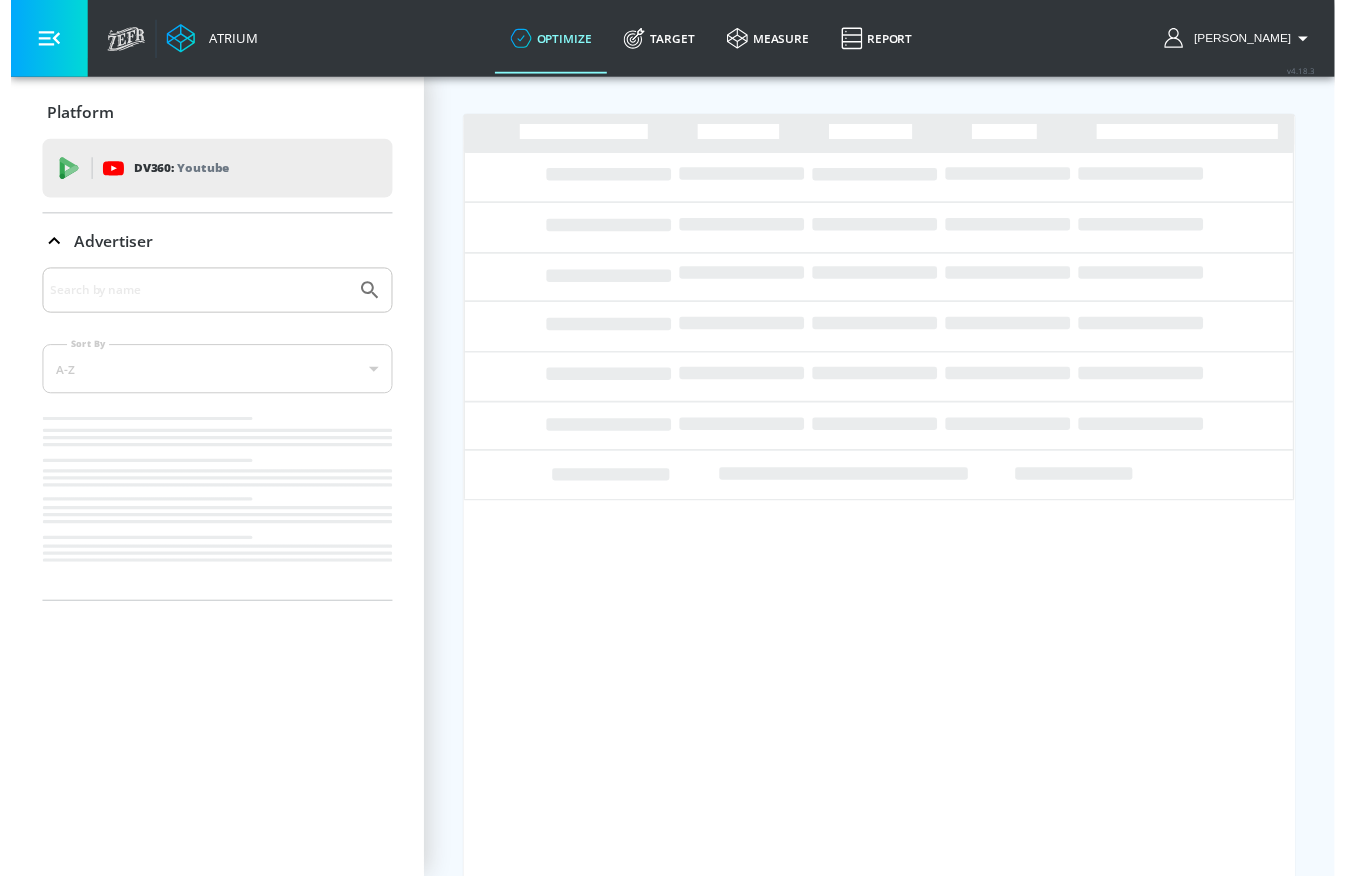 scroll, scrollTop: 0, scrollLeft: 0, axis: both 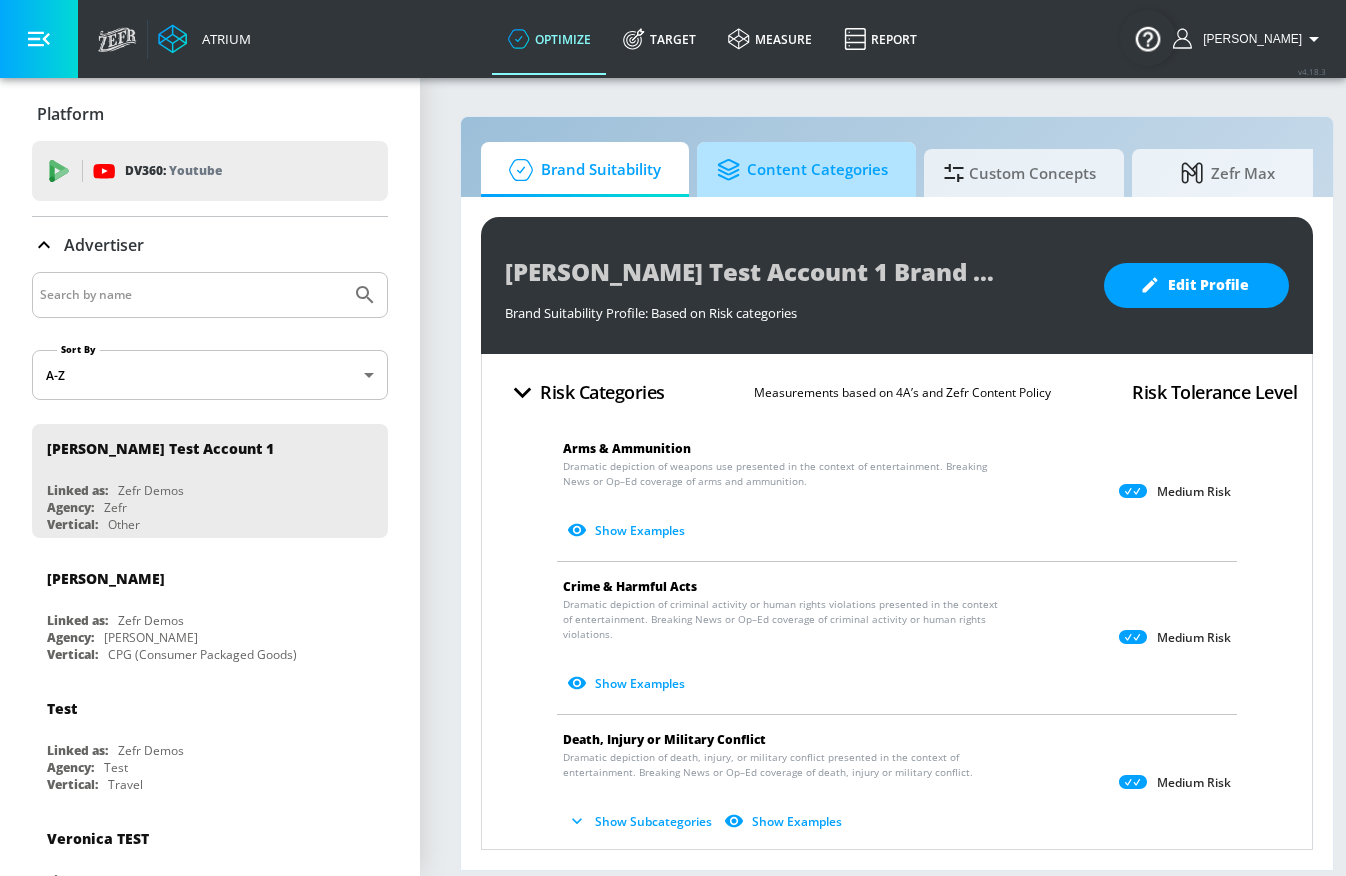 click on "Content Categories" at bounding box center (802, 170) 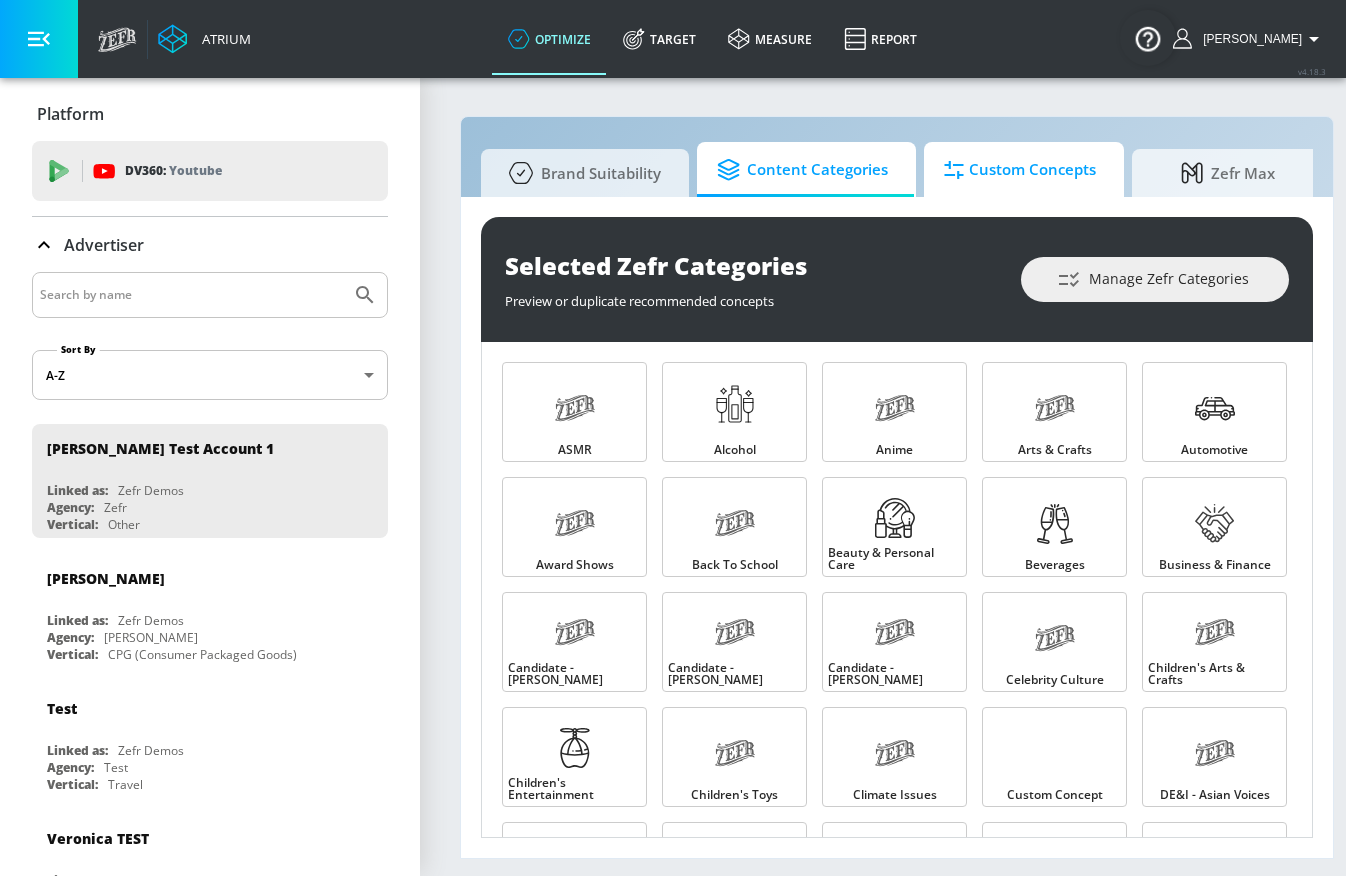 click on "Custom Concepts" at bounding box center [1020, 170] 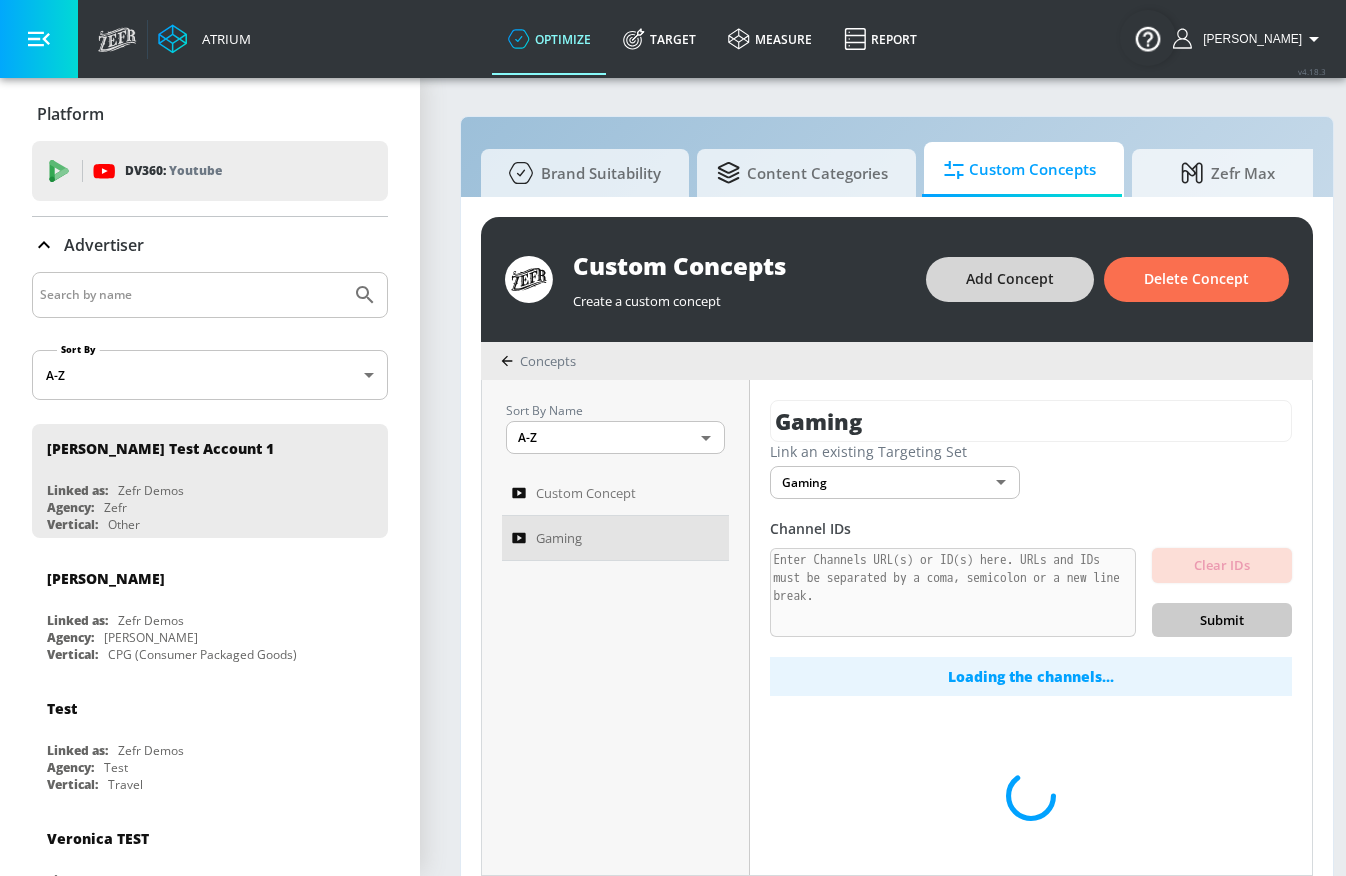 click on "Add Concept" at bounding box center [1010, 279] 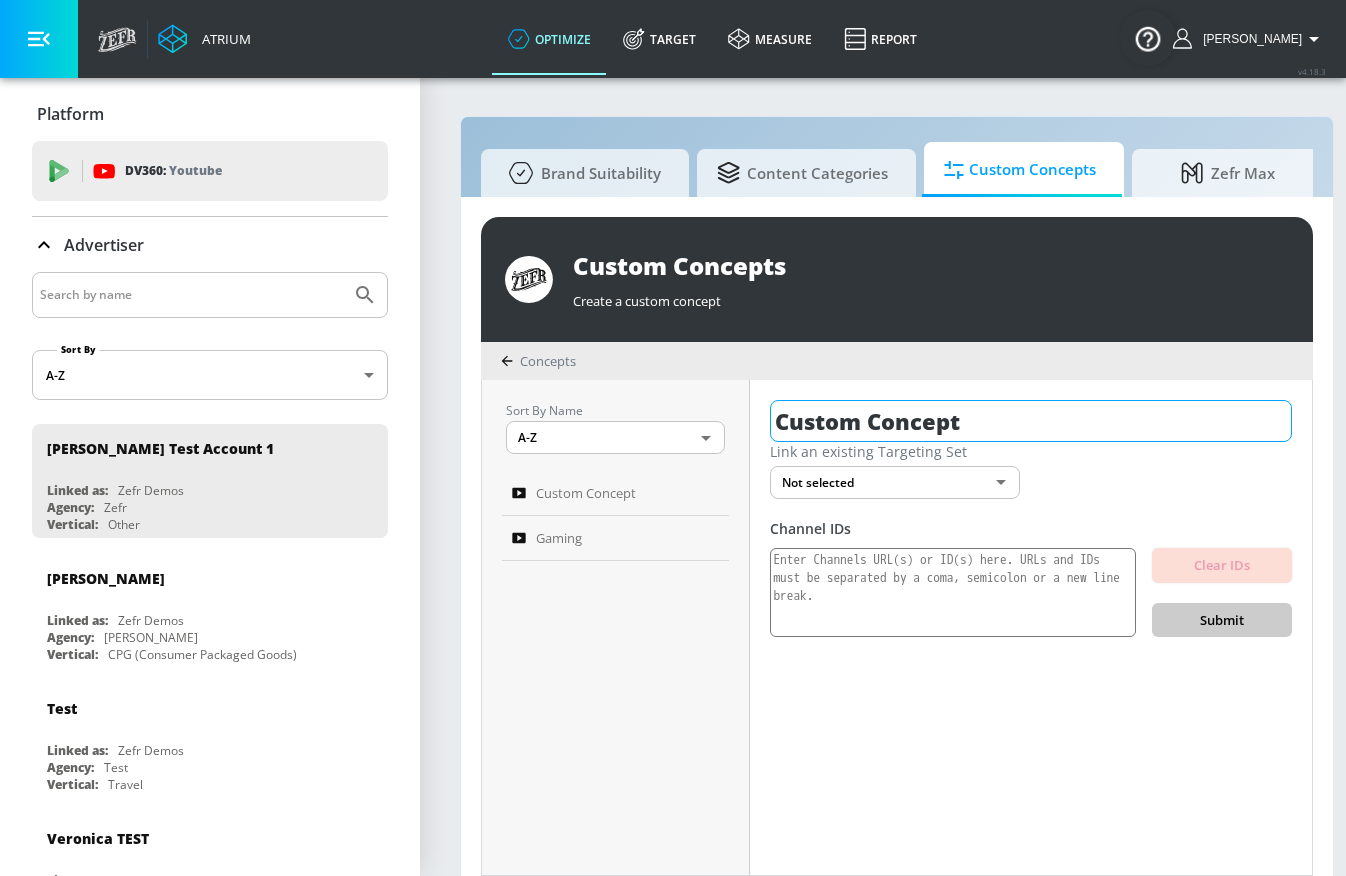 click on "Custom Concept" at bounding box center (1031, 421) 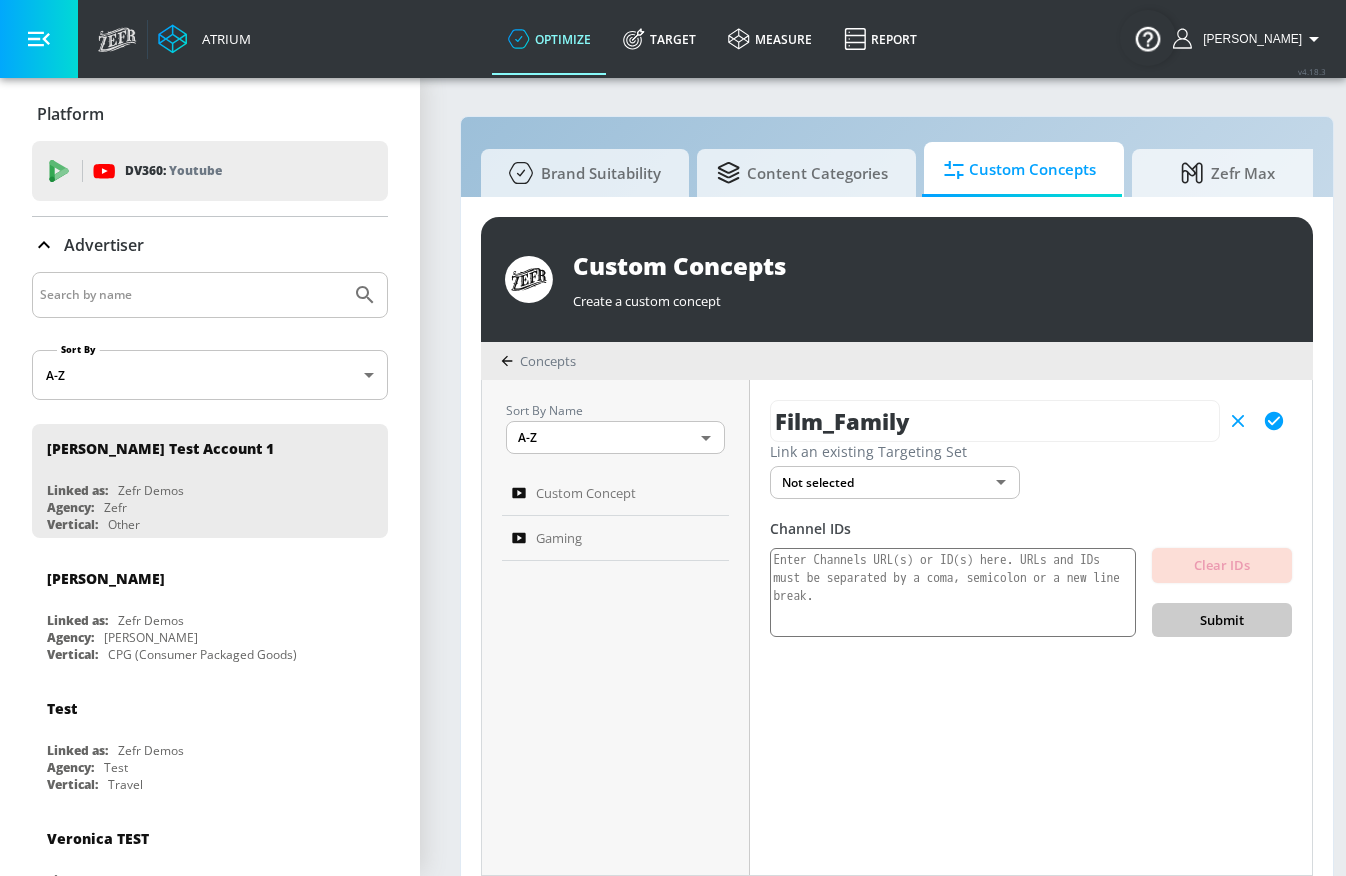type on "Film_Family" 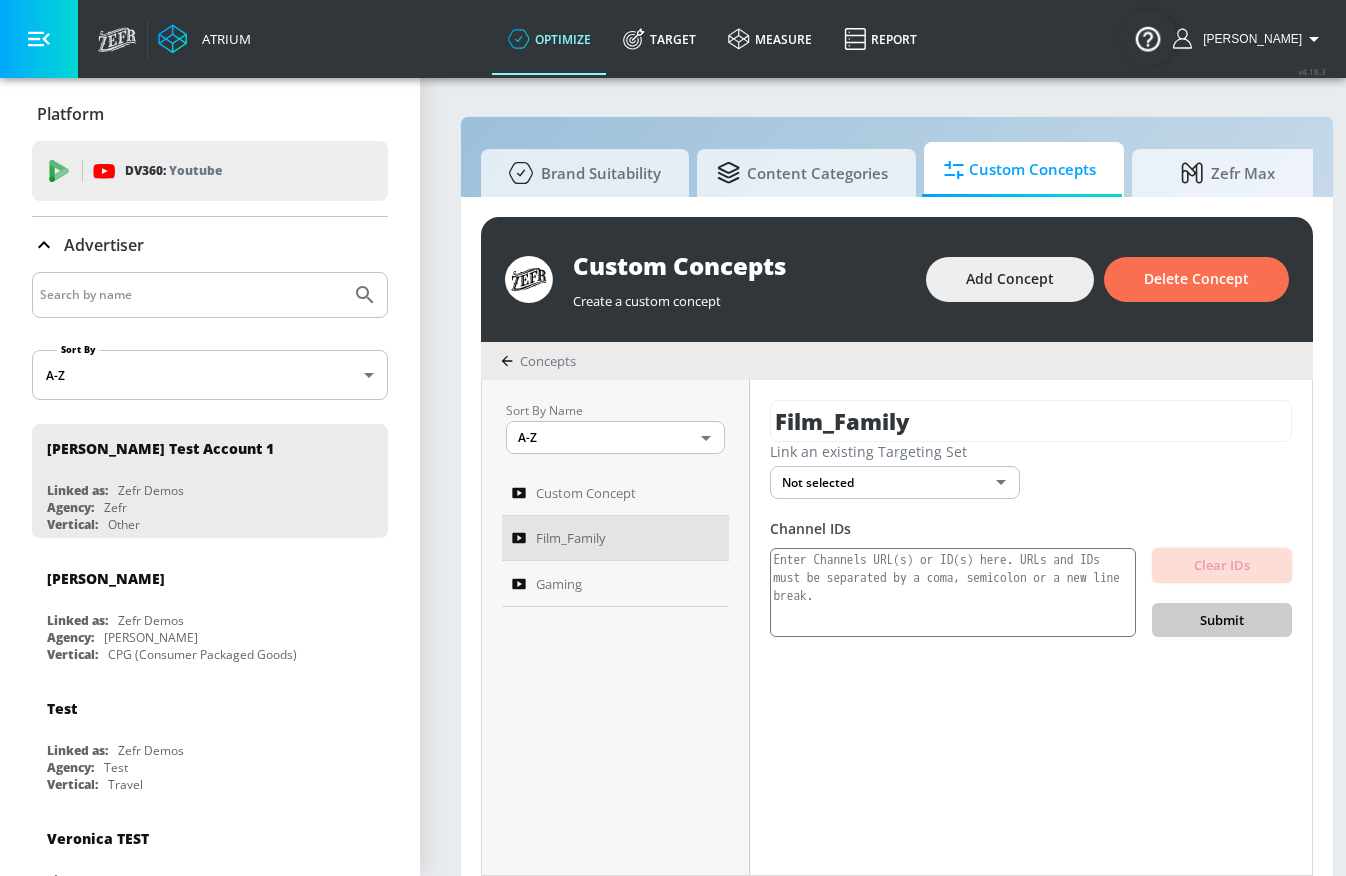click on "Atrium optimize Target measure Report optimize Target measure Report v 4.18.3 [PERSON_NAME] Platform DV360:   Youtube DV360:   Youtube Advertiser Sort By A-Z asc ​ [PERSON_NAME] Test Account 1 Linked as: Zefr Demos Agency: Zefr Vertical: Other Kelsey Test Linked as: Zefr Demos Agency: [PERSON_NAME] Test Vertical: CPG (Consumer Packaged Goods) Test Linked as: Zefr Demos Agency: Test Vertical: Travel [PERSON_NAME] TEST Linked as: Zefr Demos Agency: [PERSON_NAME] TEST Vertical: Other [PERSON_NAME] Test Account Linked as: Zefr Demos Agency: #1 Media Agency in the World Vertical: Retail [PERSON_NAME] C Test Account Linked as: Zefr Demos Agency: [PERSON_NAME] Vertical: CPG (Consumer Packaged Goods) [PERSON_NAME] Account Linked as: Zefr Demos Agency: [PERSON_NAME] Test Agency Vertical: Fashion Parry Test Linked as: Zefr Demos Agency: Parry Test Vertical: Music KZ Test  Linked as: Zefr Demos Agency: Kaitlin test  Vertical: Other alicyn test Linked as: Zefr Demos Agency: alicyn test Vertical: Healthcare Shaq Test Account Linked as: Zefr Demos Agency: Zefr Vertical:" at bounding box center (673, 448) 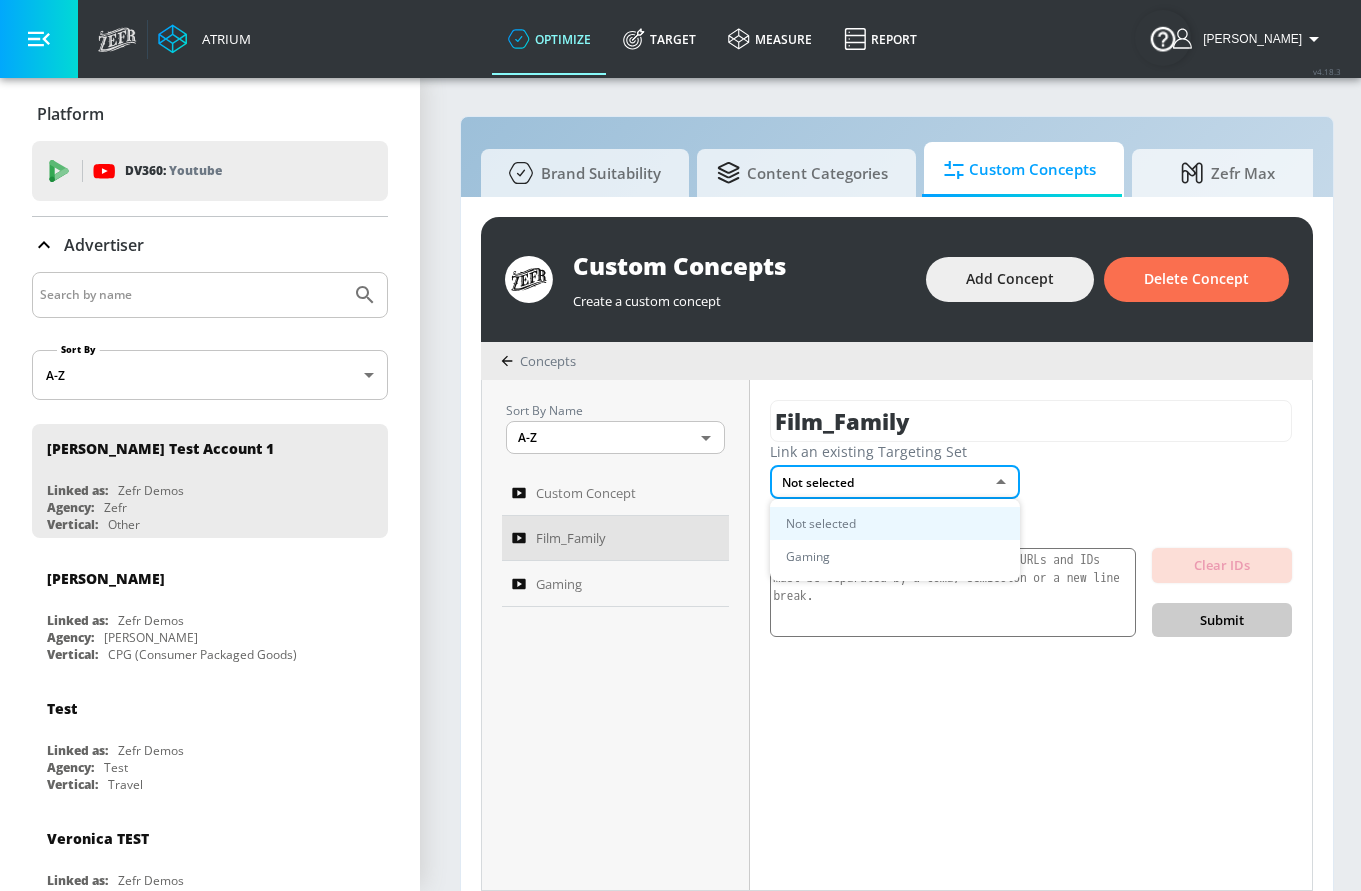 click at bounding box center (680, 445) 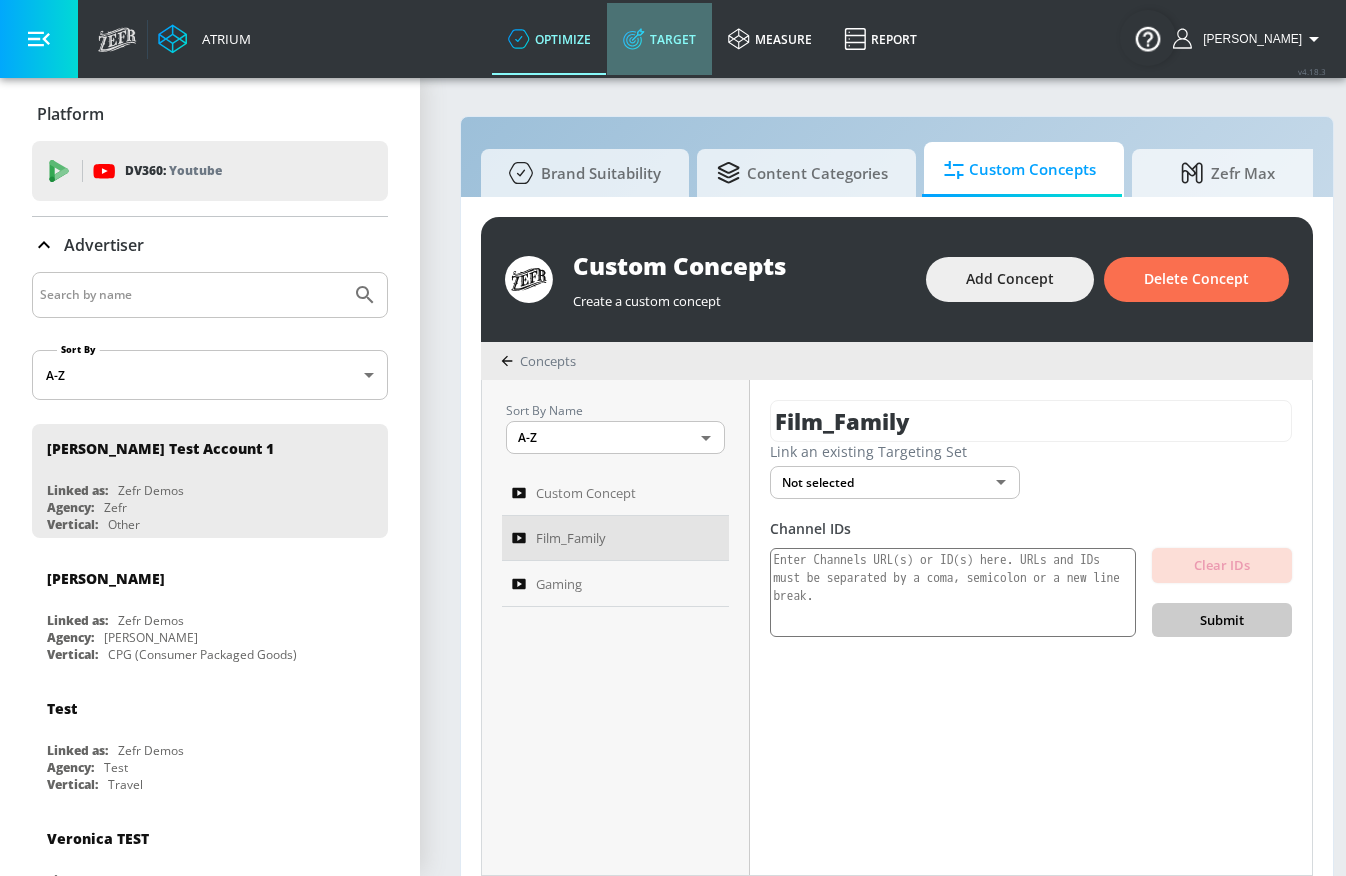 click on "Target" at bounding box center (659, 39) 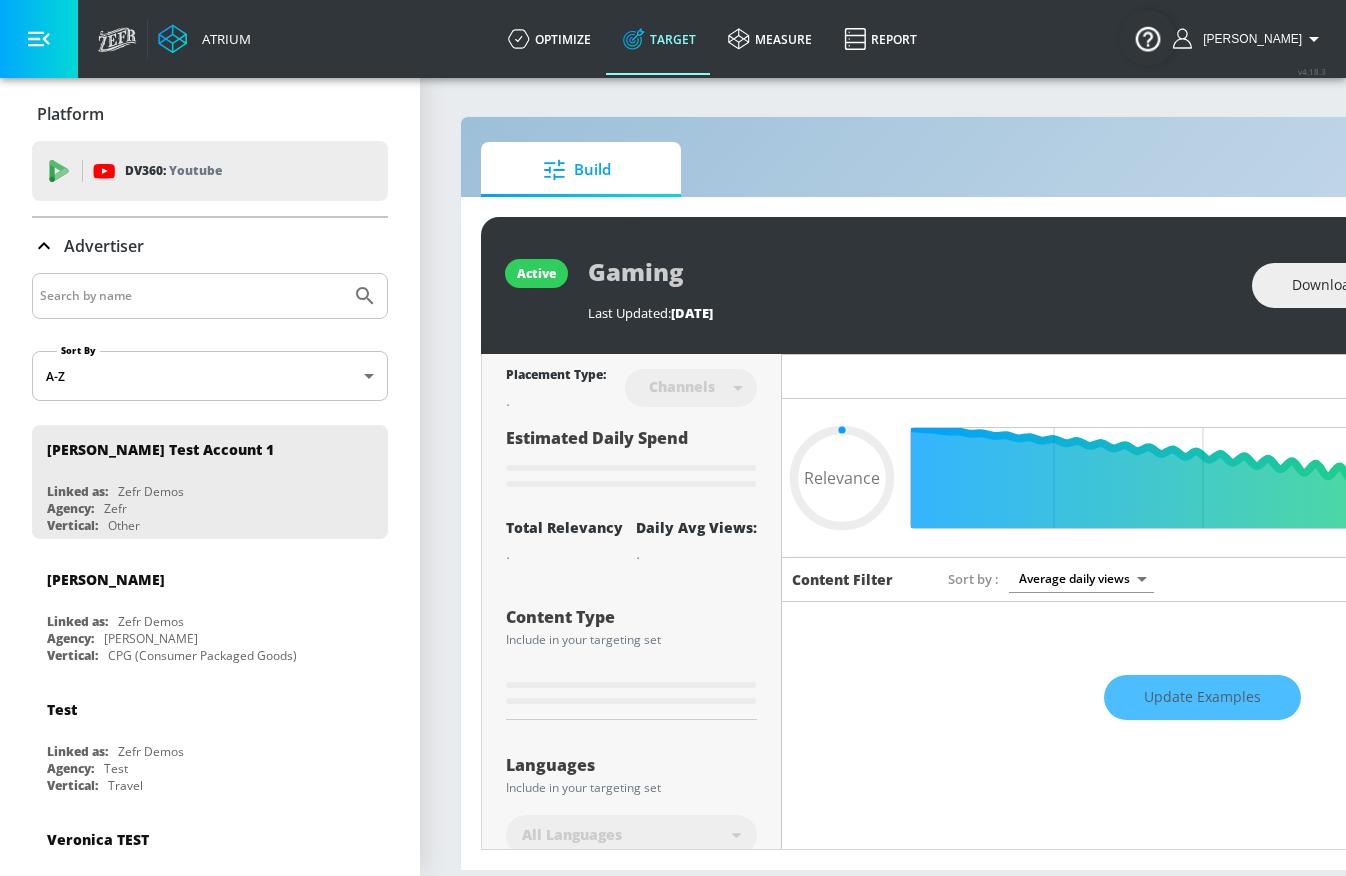 type on "0.75" 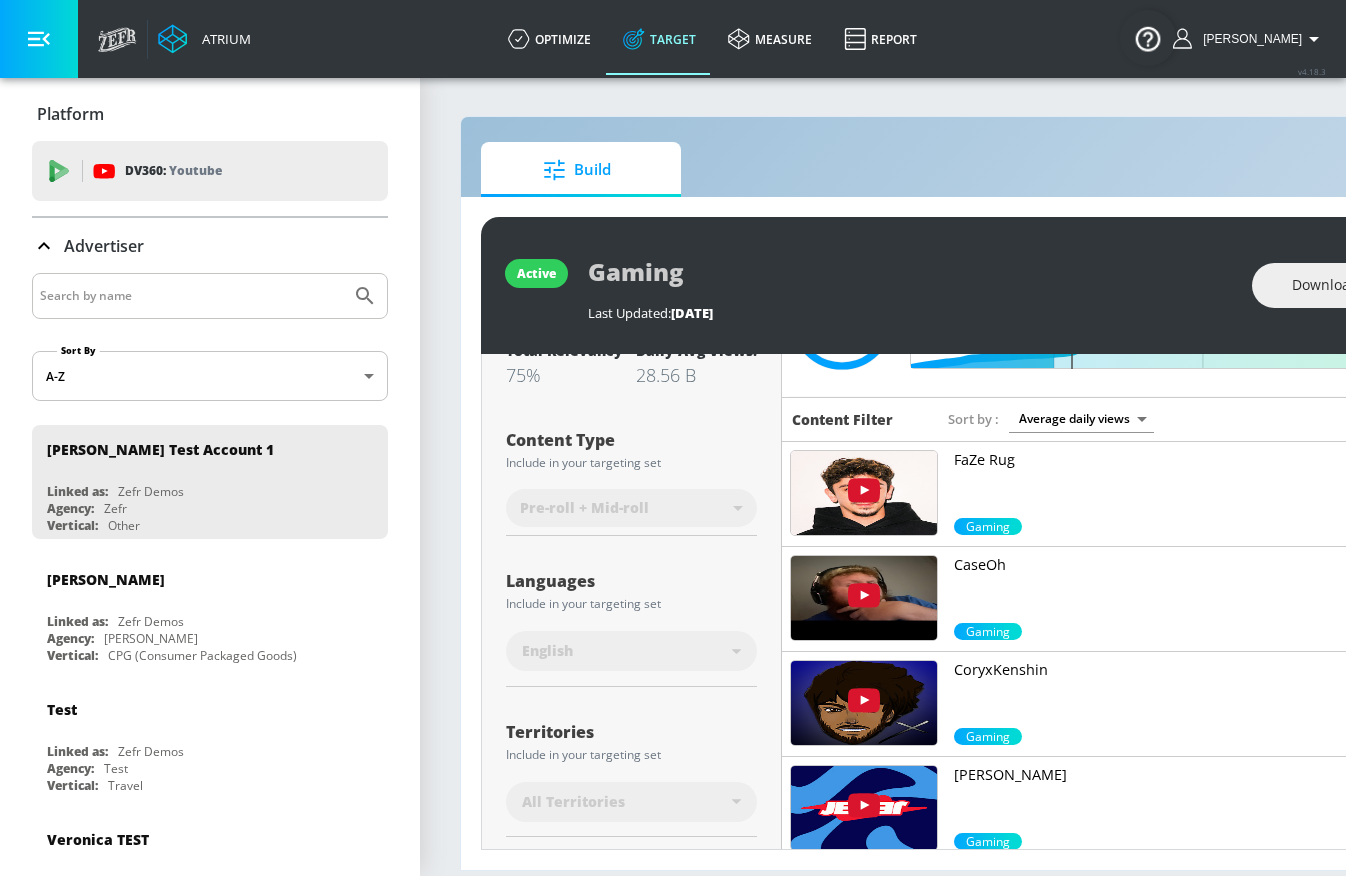 scroll, scrollTop: 357, scrollLeft: 0, axis: vertical 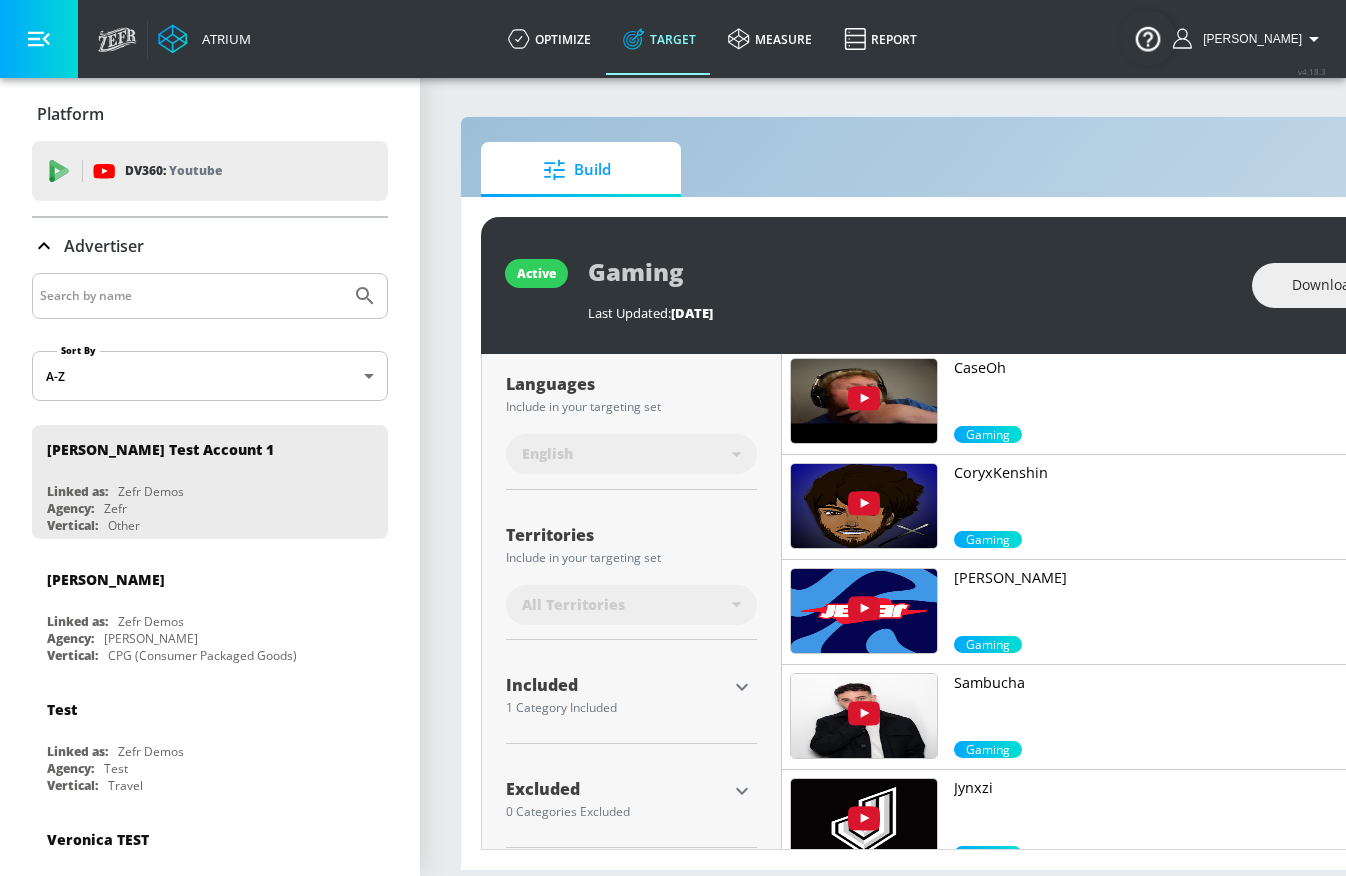 click on "Included" at bounding box center (616, 689) 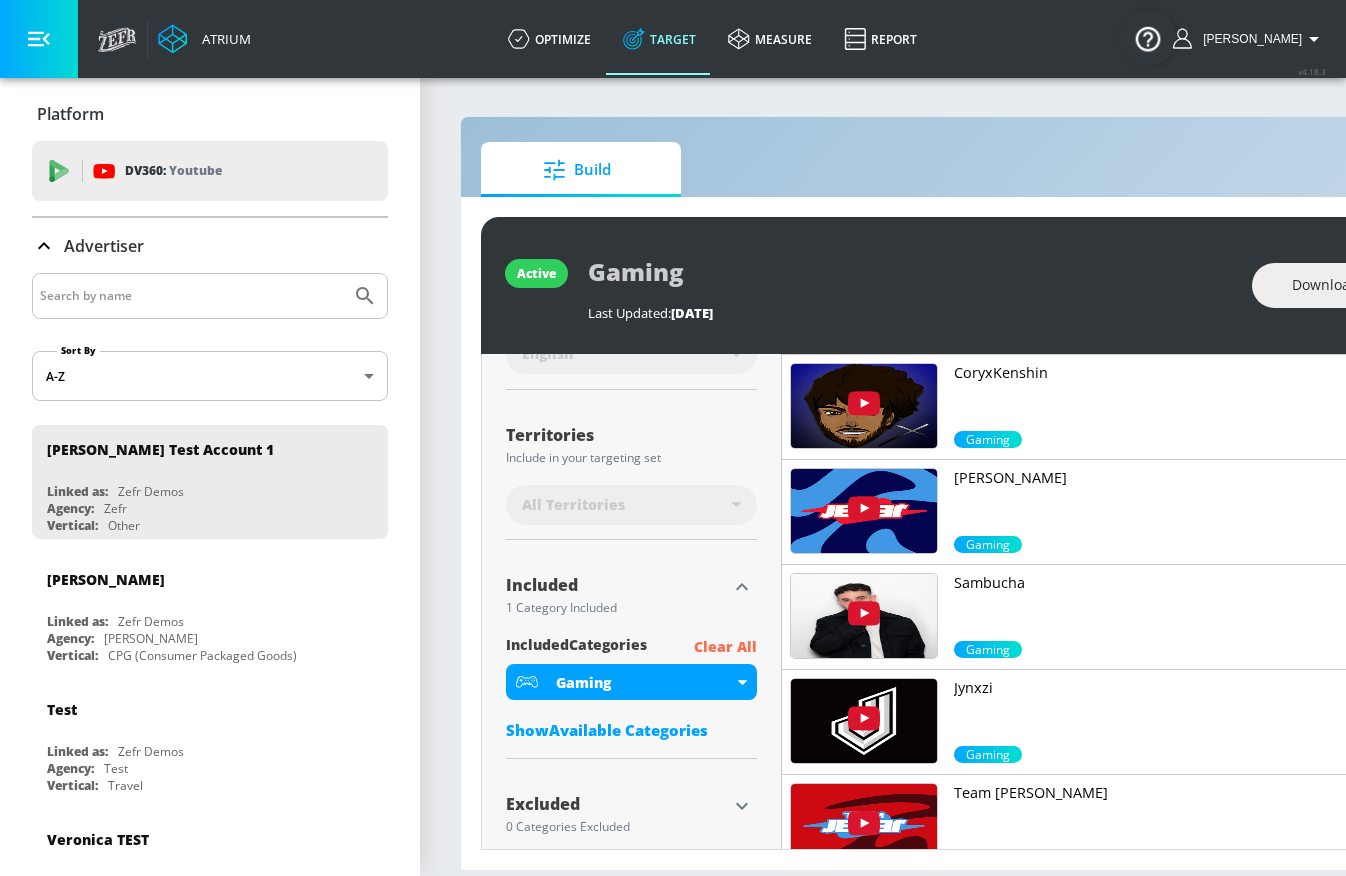 scroll, scrollTop: 473, scrollLeft: 0, axis: vertical 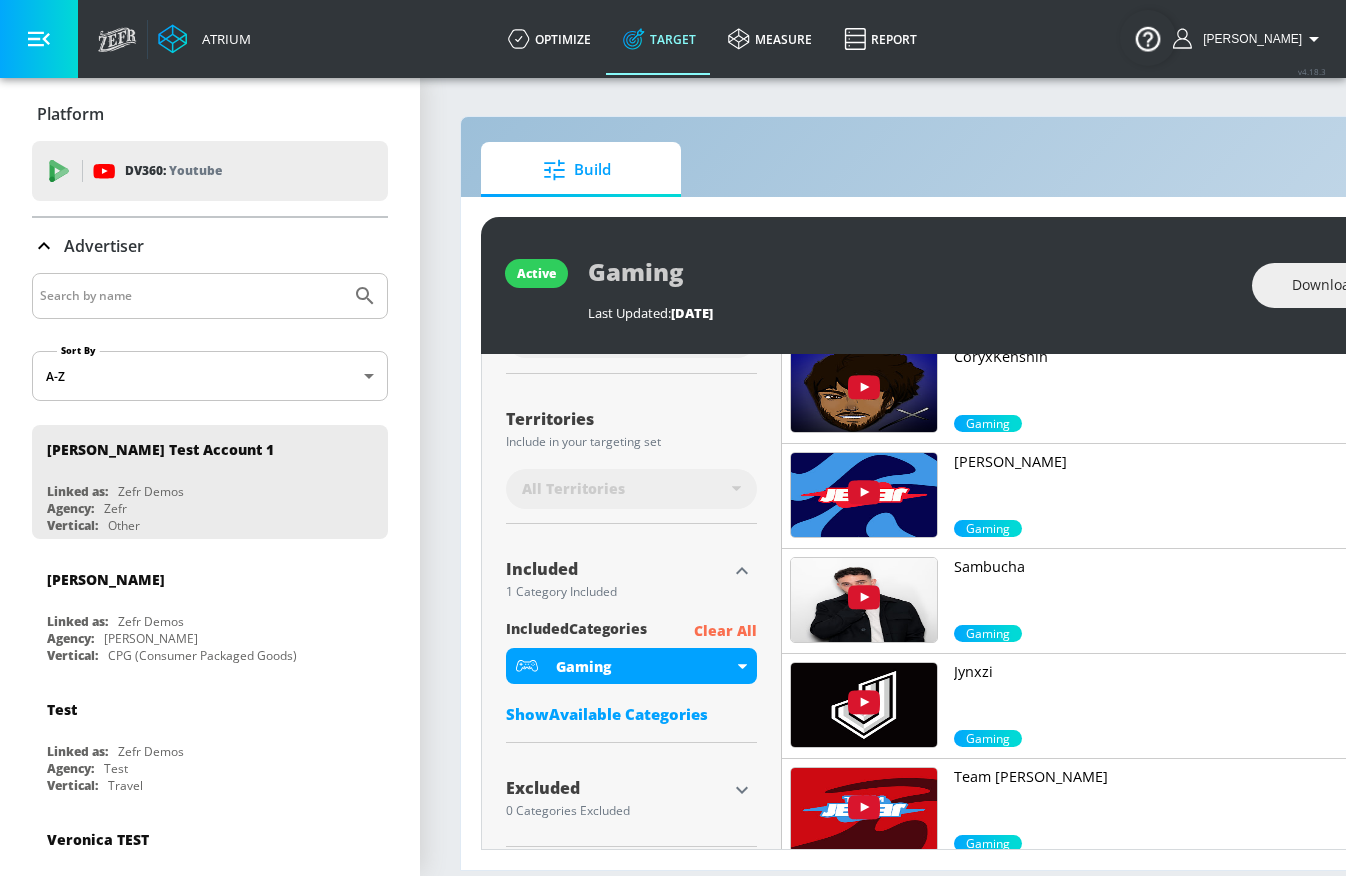 click on "Clear All" at bounding box center [725, 631] 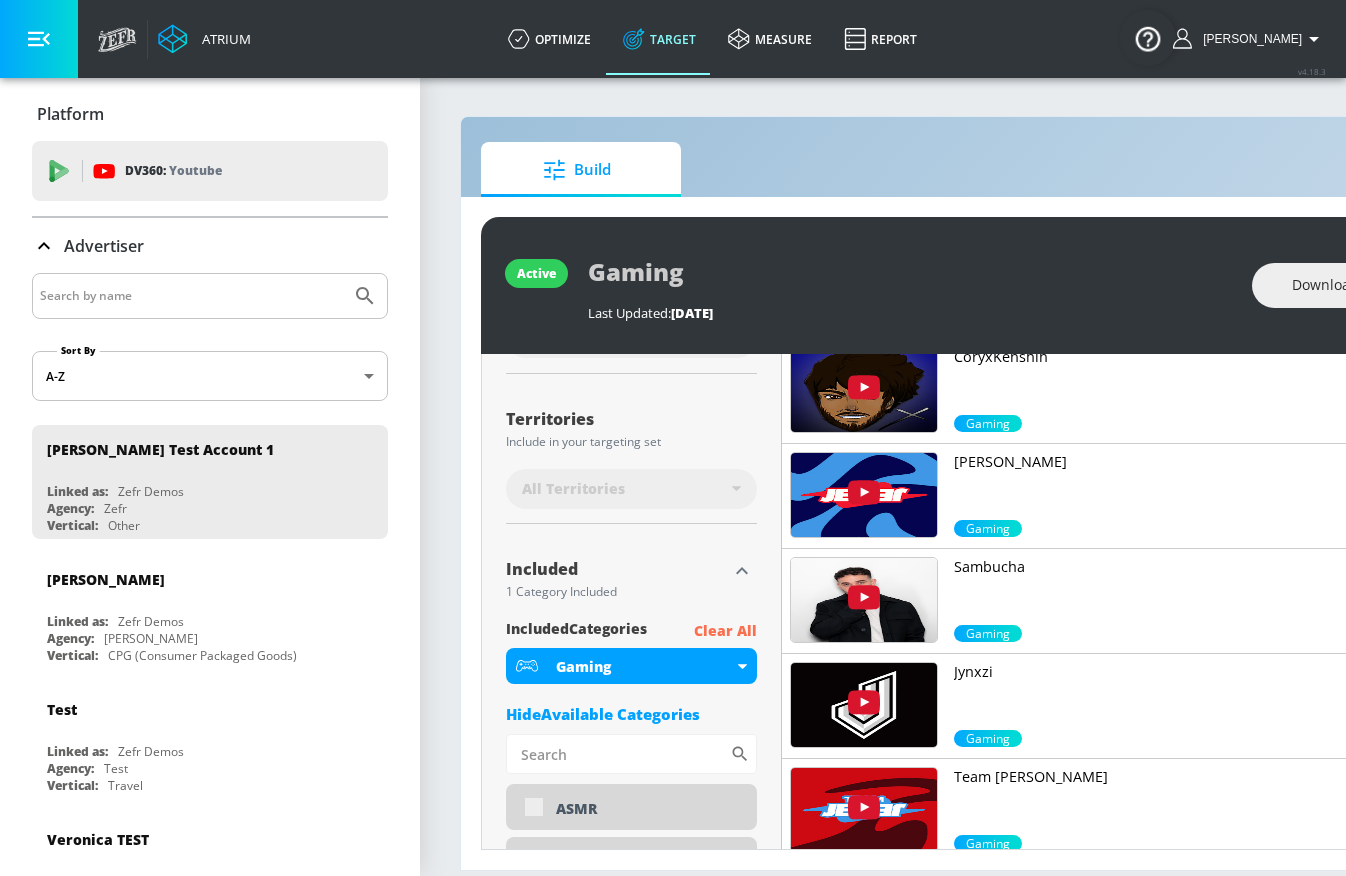 click on "Clear All" at bounding box center (725, 631) 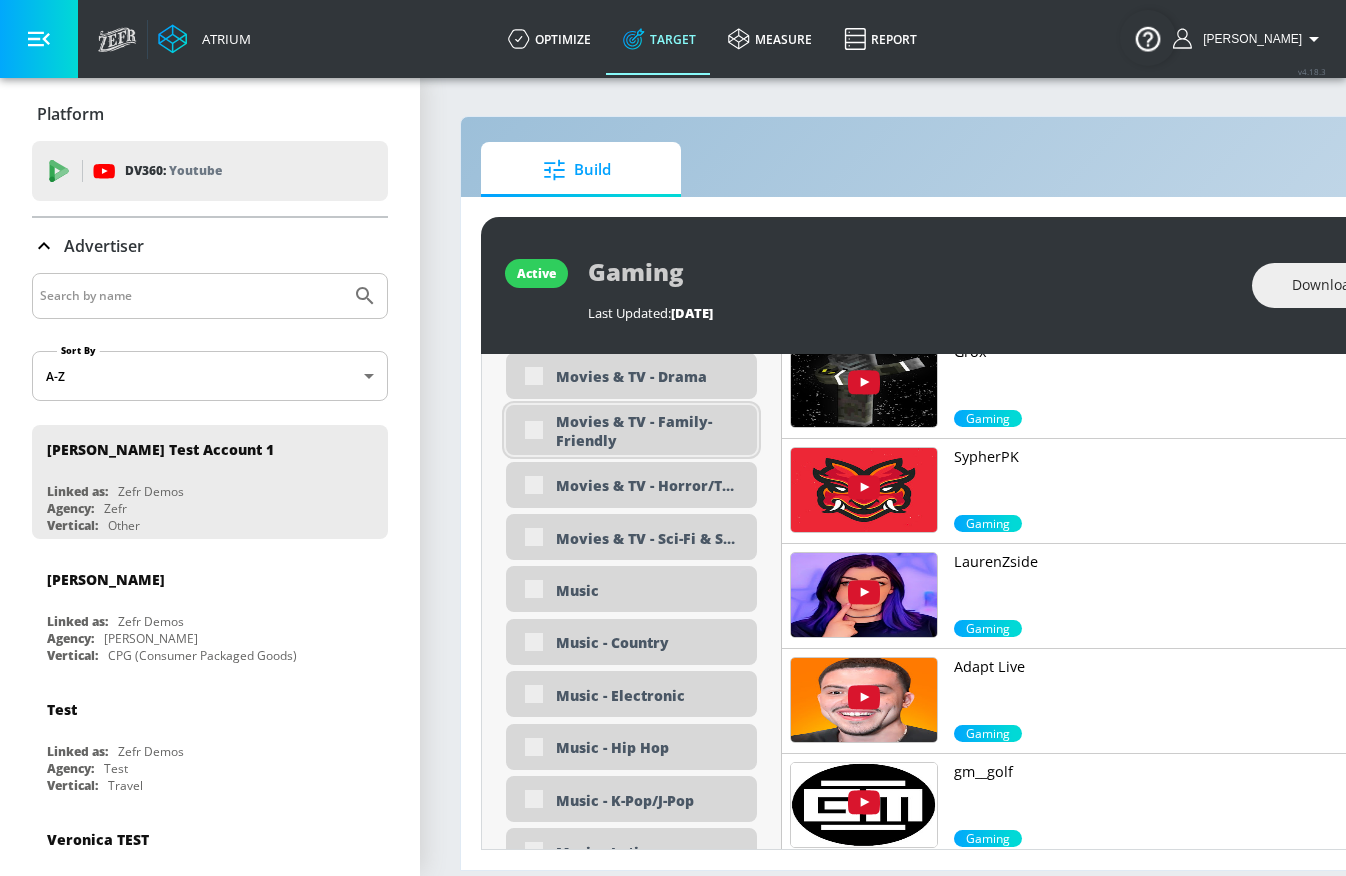 scroll, scrollTop: 3980, scrollLeft: 0, axis: vertical 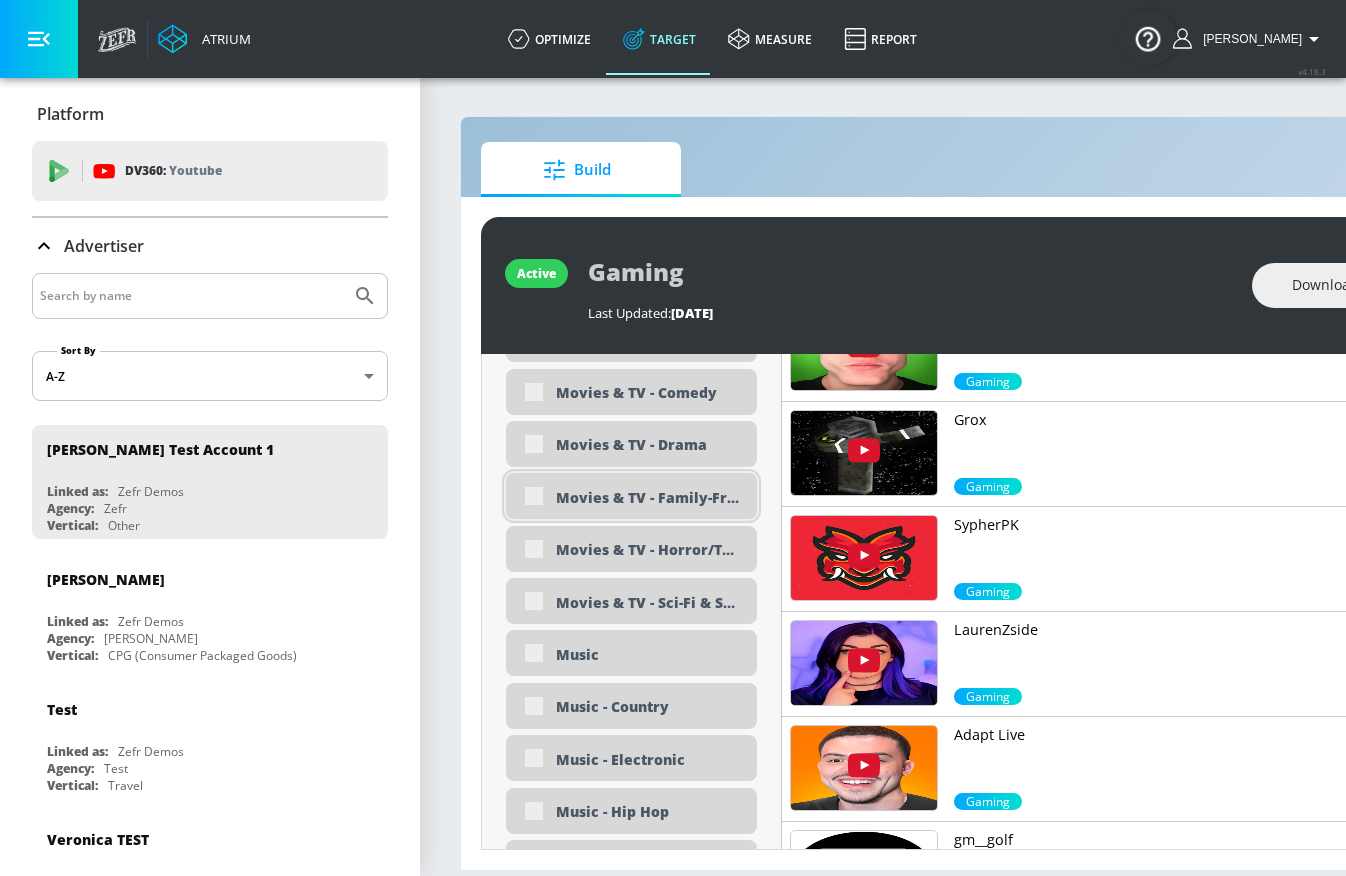 click on "Movies & TV - Family-Friendly" at bounding box center [631, 496] 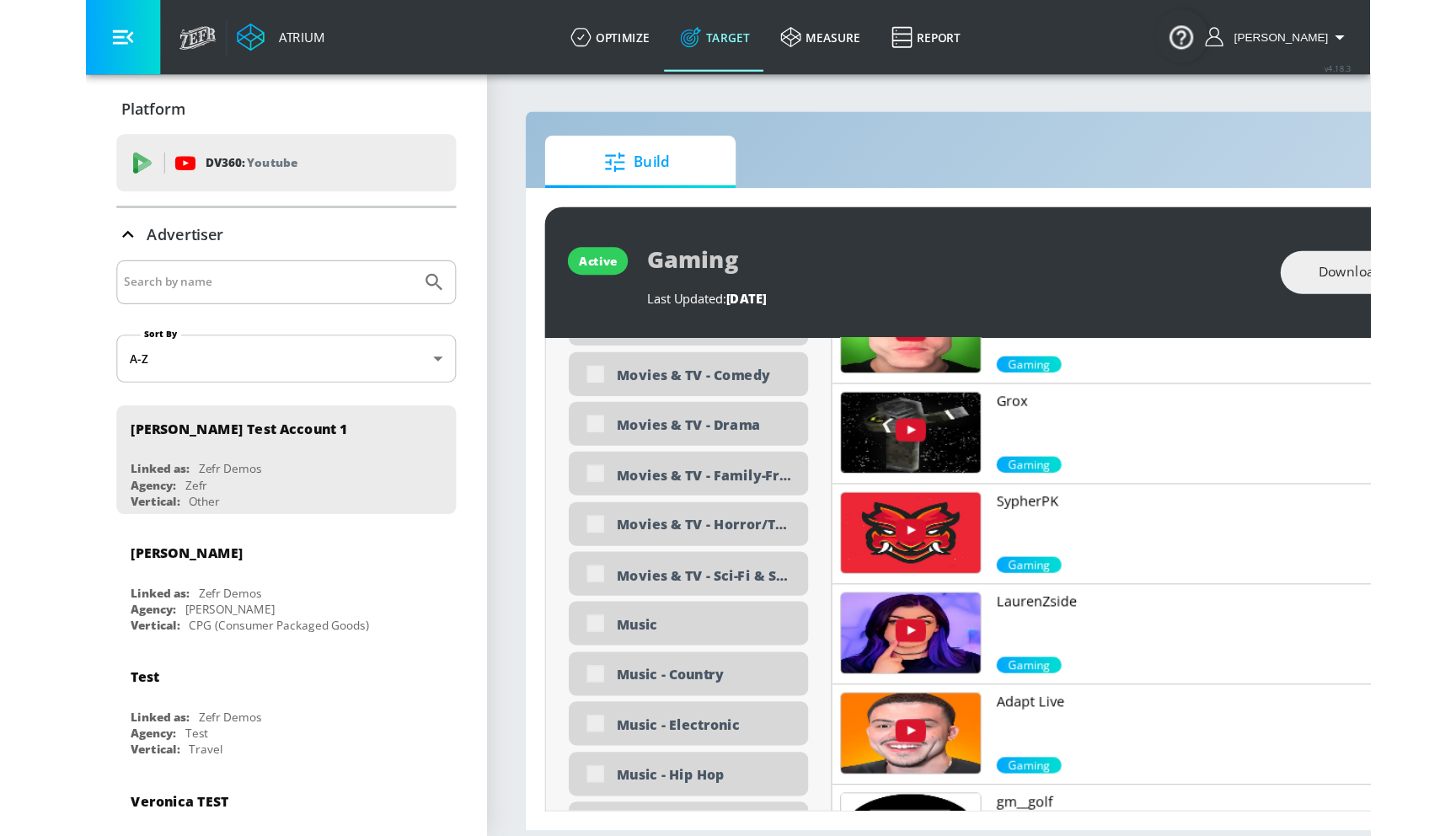 scroll, scrollTop: 0, scrollLeft: 0, axis: both 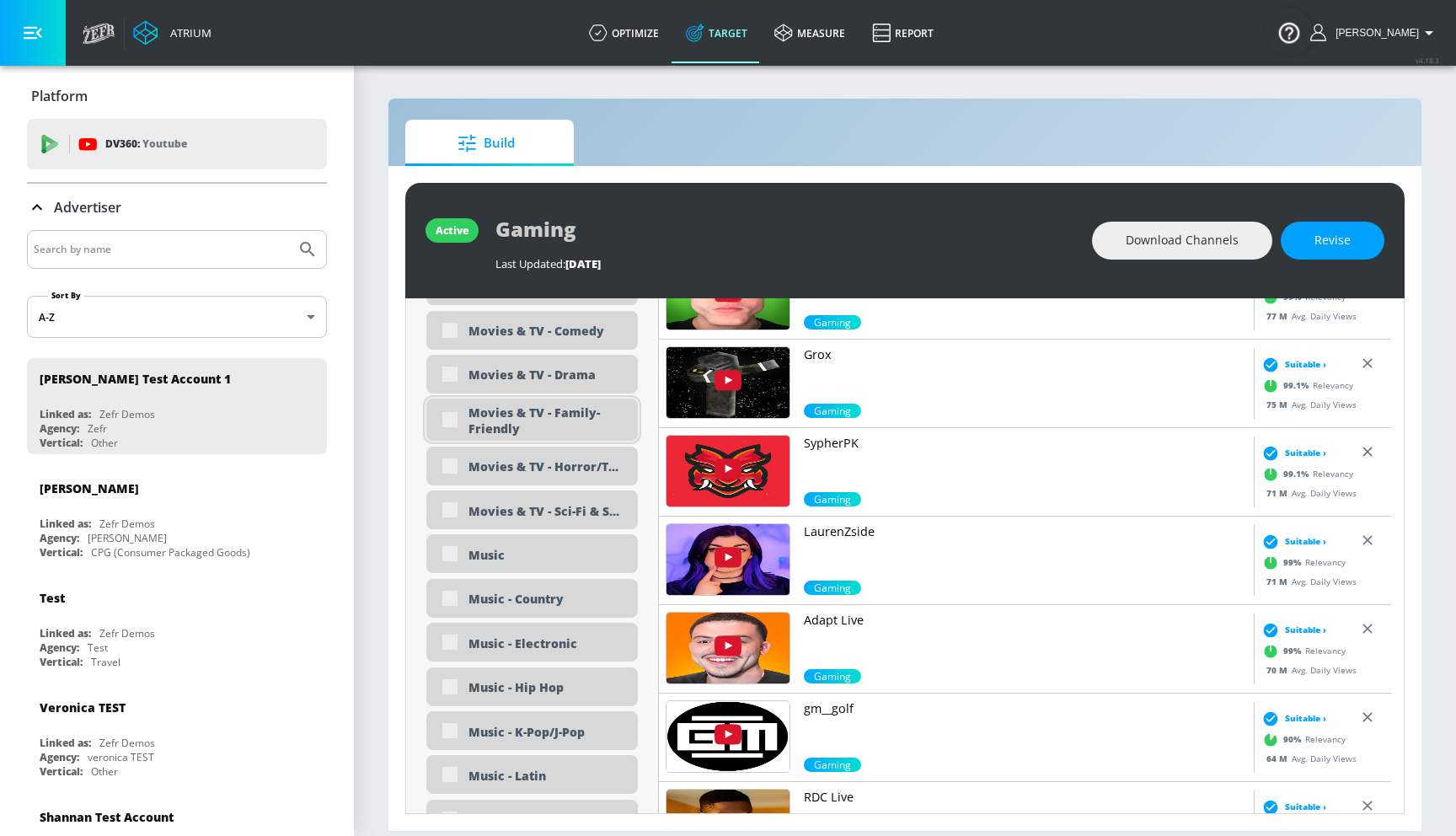 click on "Movies & TV - Family-Friendly" at bounding box center (547, 421) 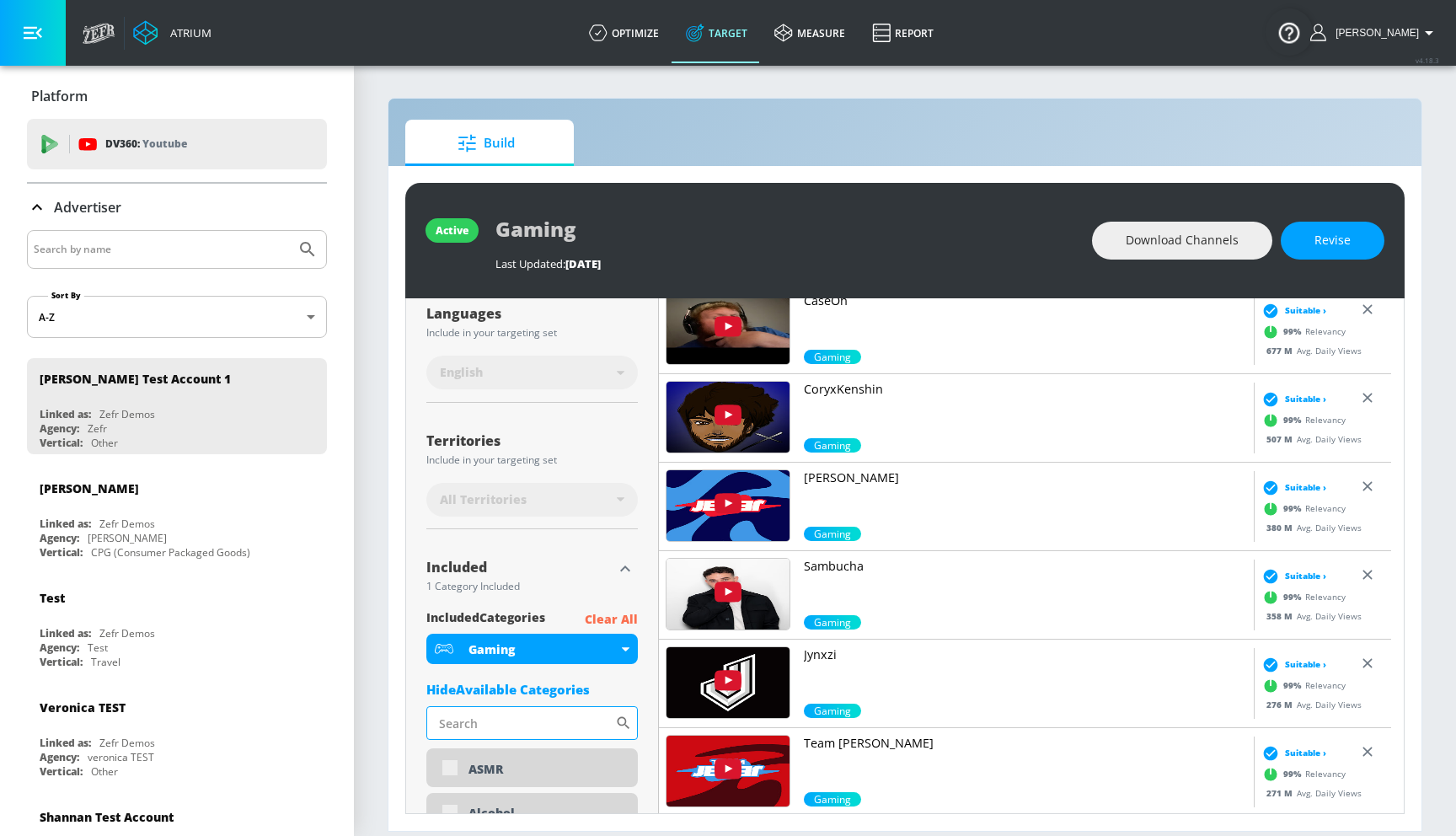 scroll, scrollTop: 389, scrollLeft: 0, axis: vertical 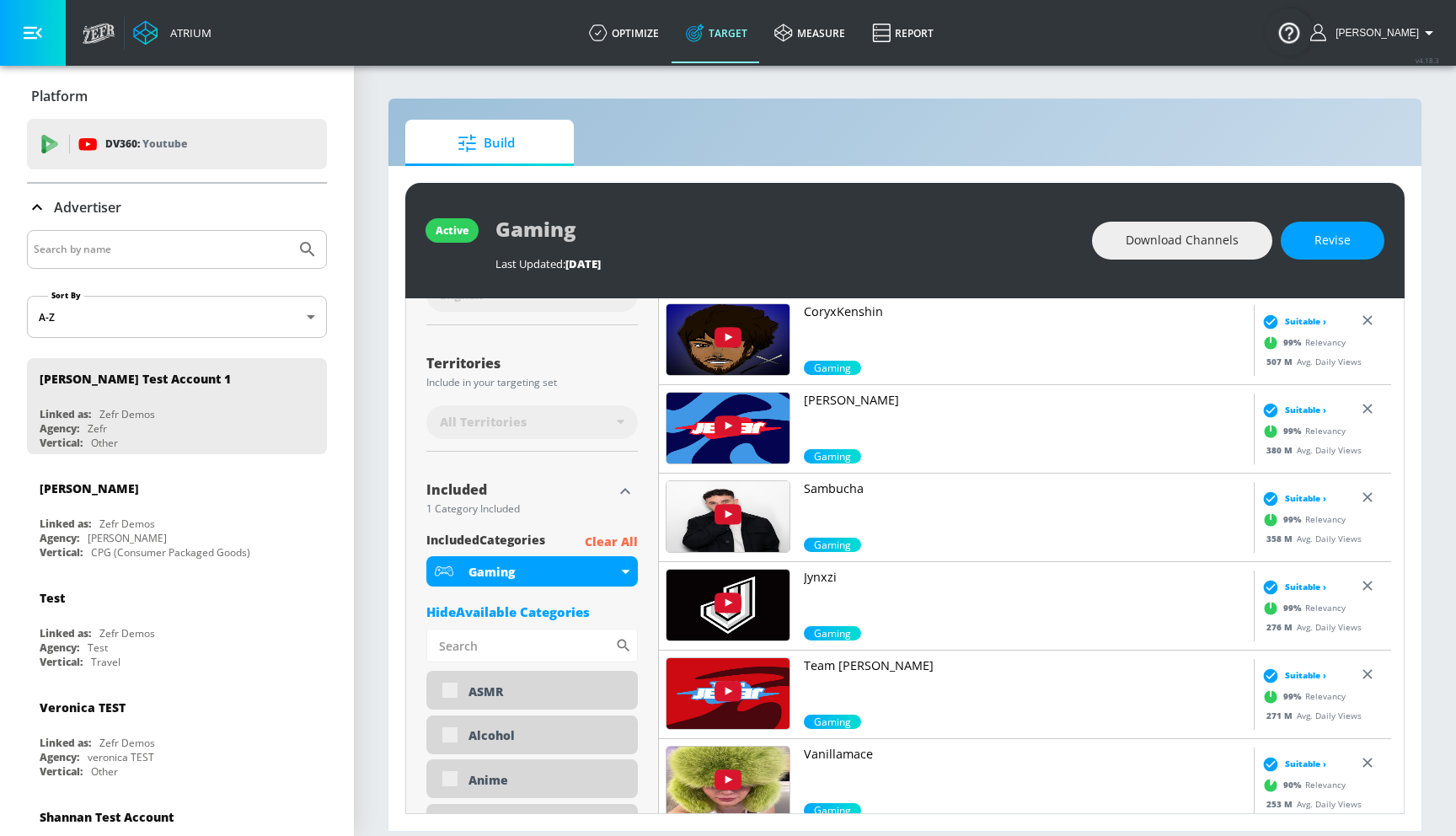 click on "Clear All" at bounding box center [611, 542] 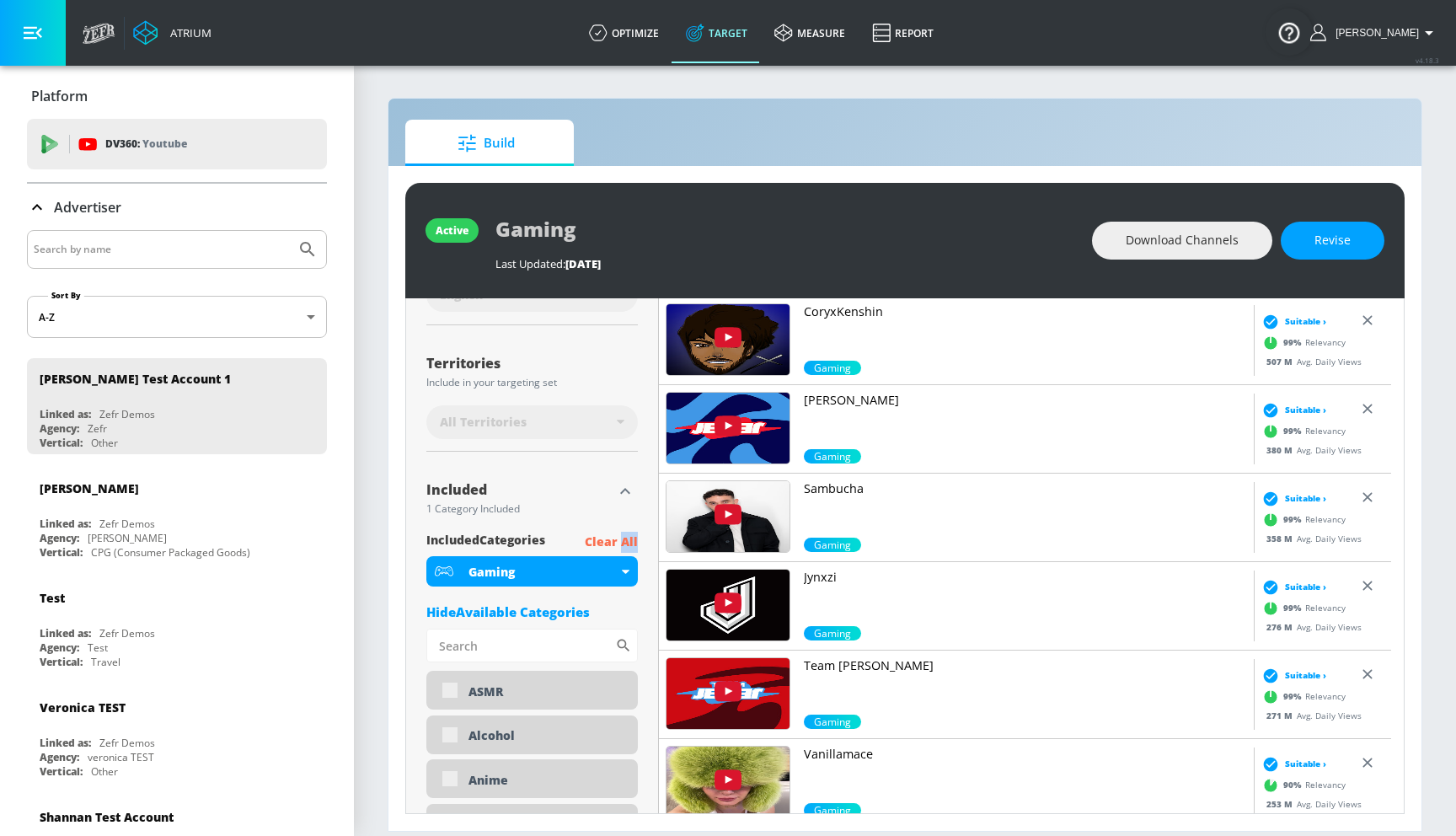 click on "Clear All" at bounding box center (611, 542) 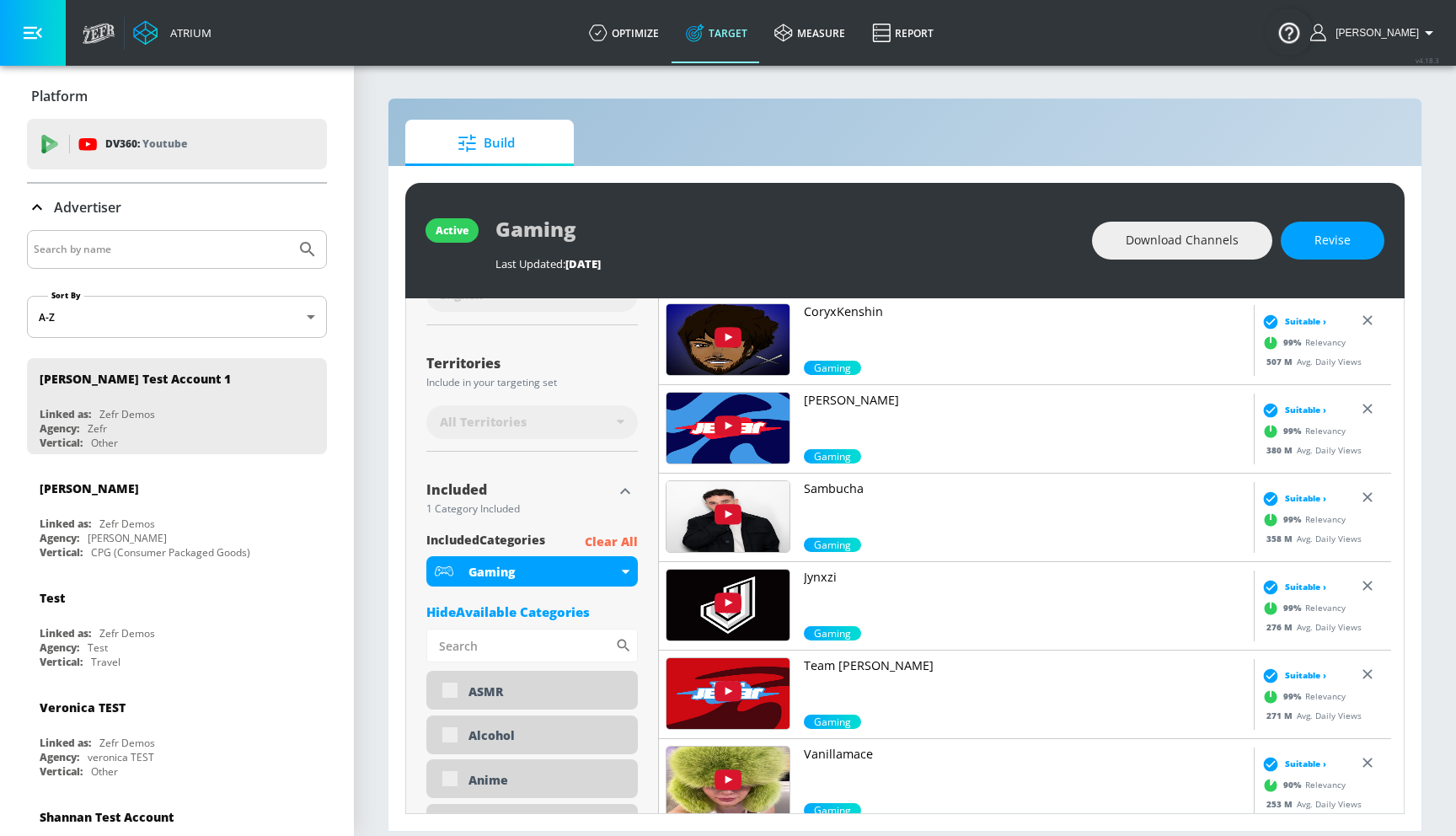 click on "Clear All" at bounding box center [611, 542] 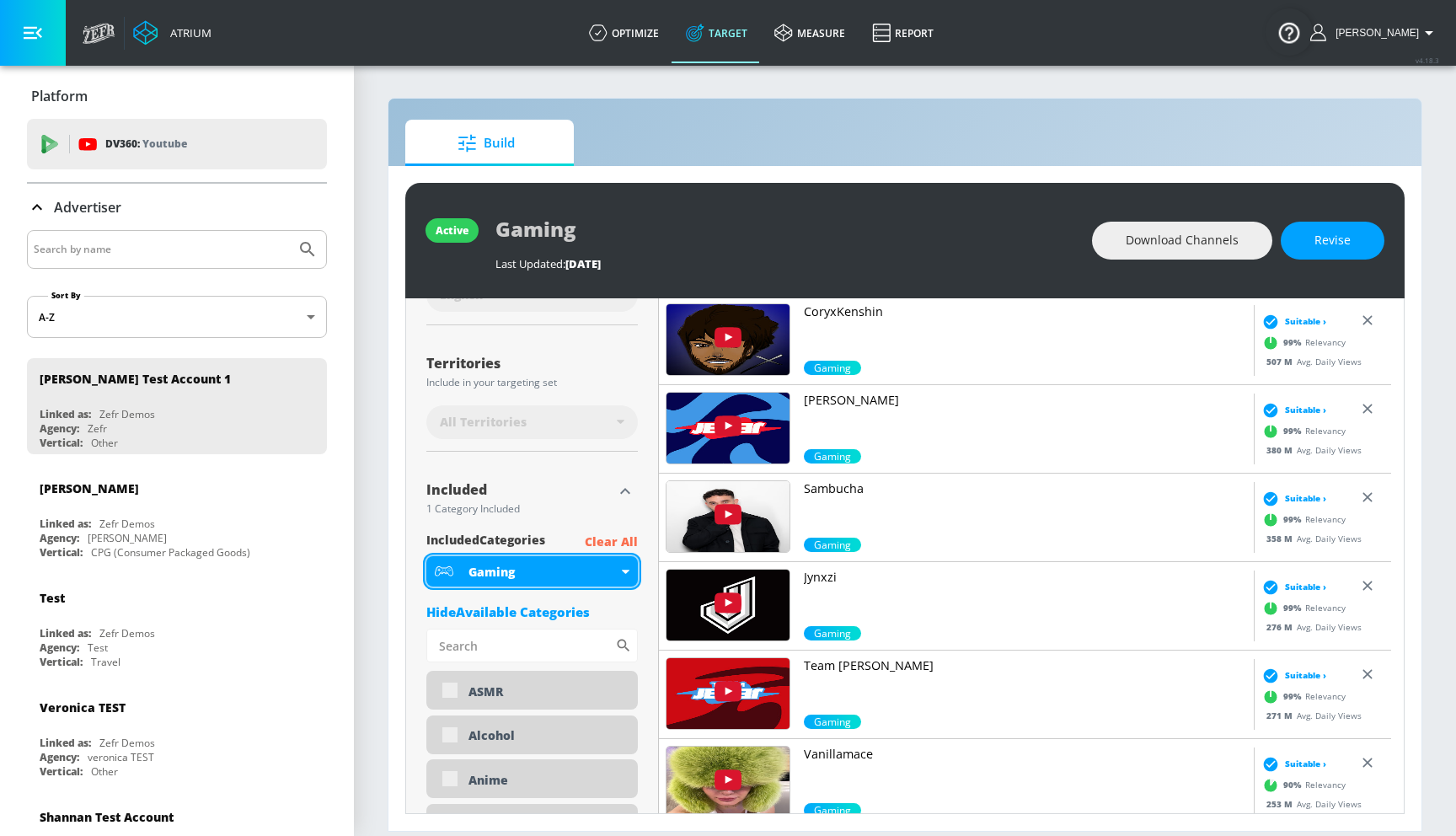 click on "Gaming" at bounding box center (532, 571) 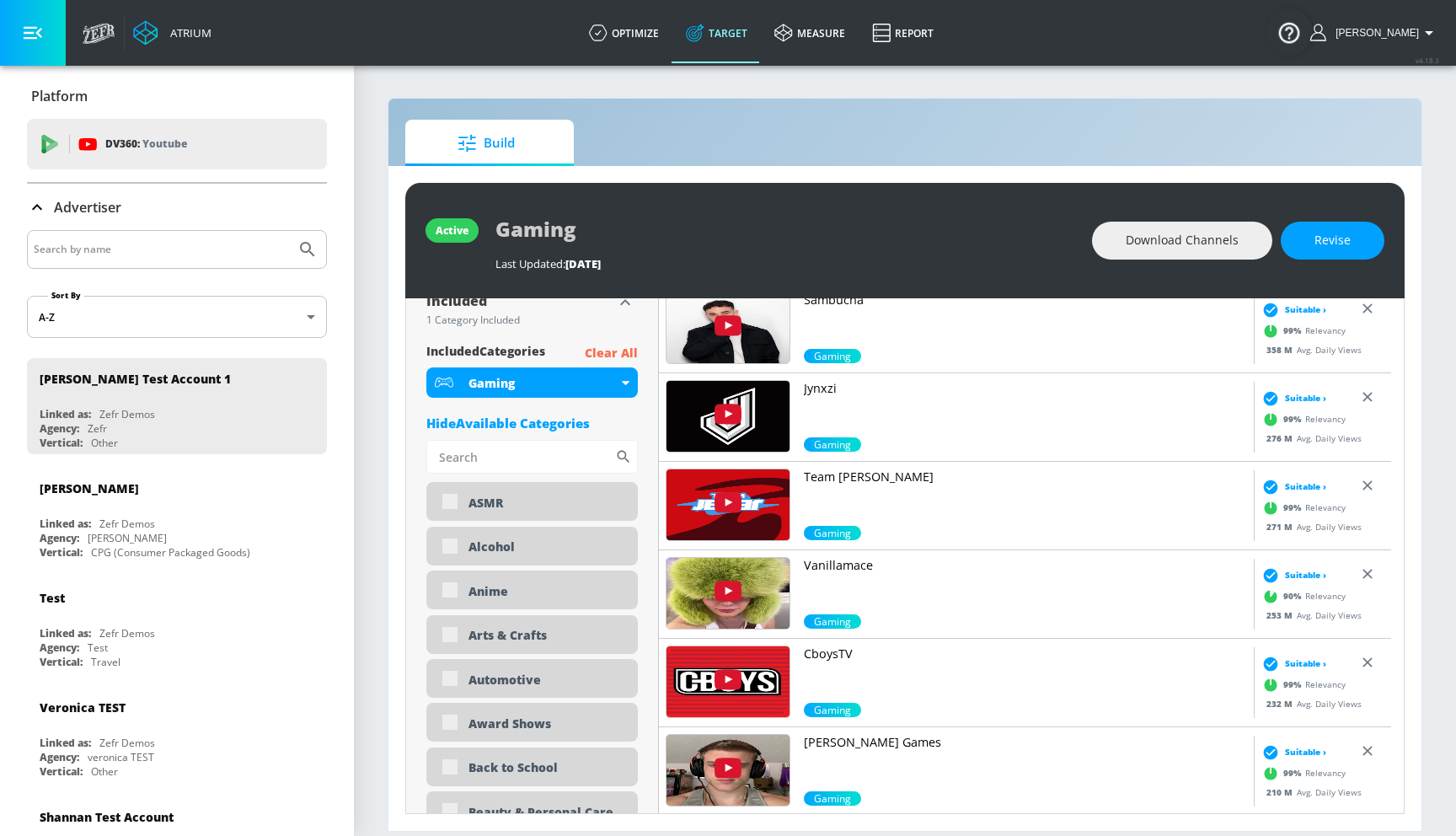 scroll, scrollTop: 251, scrollLeft: 0, axis: vertical 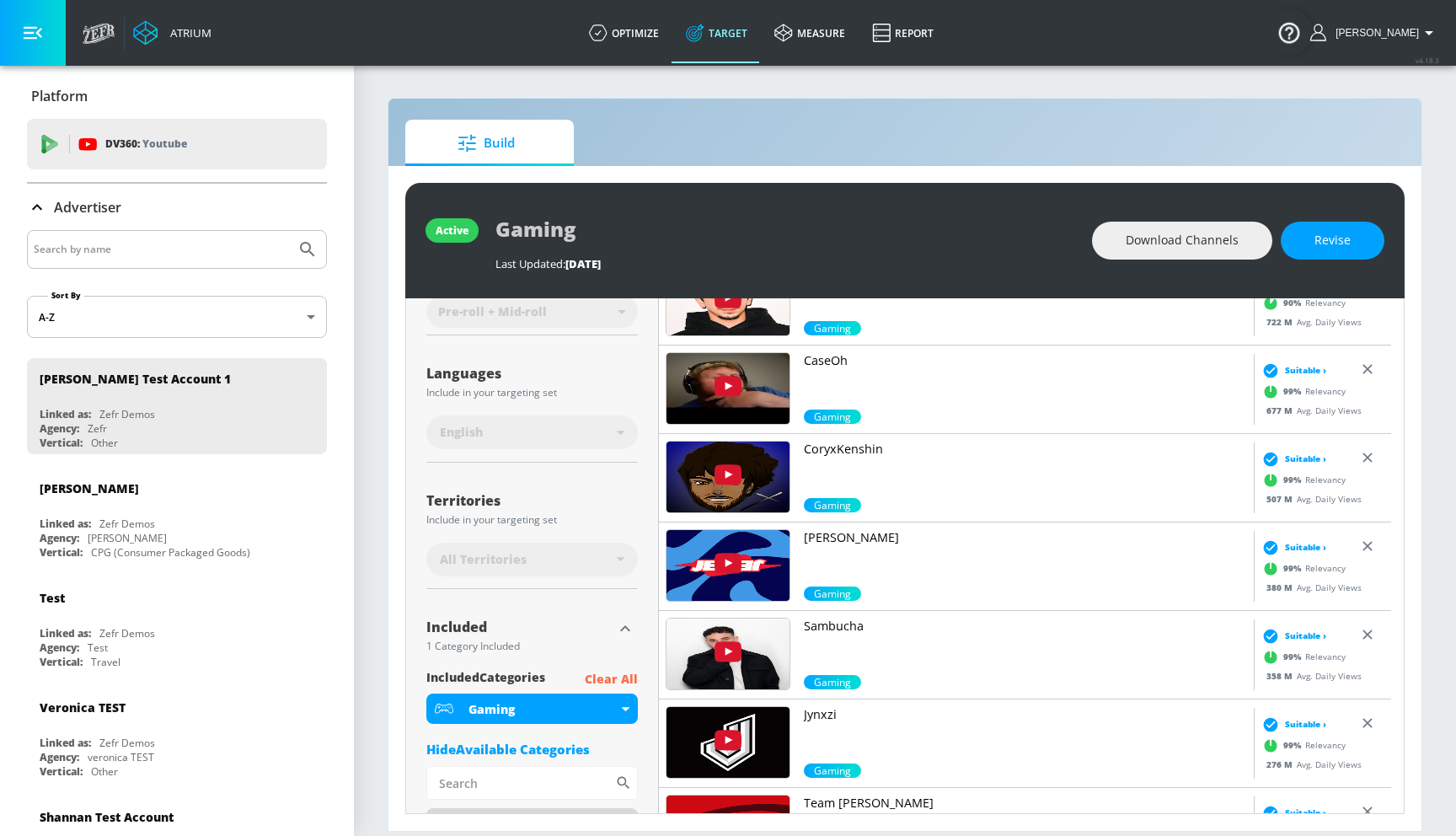 click on "Clear All" at bounding box center (611, 679) 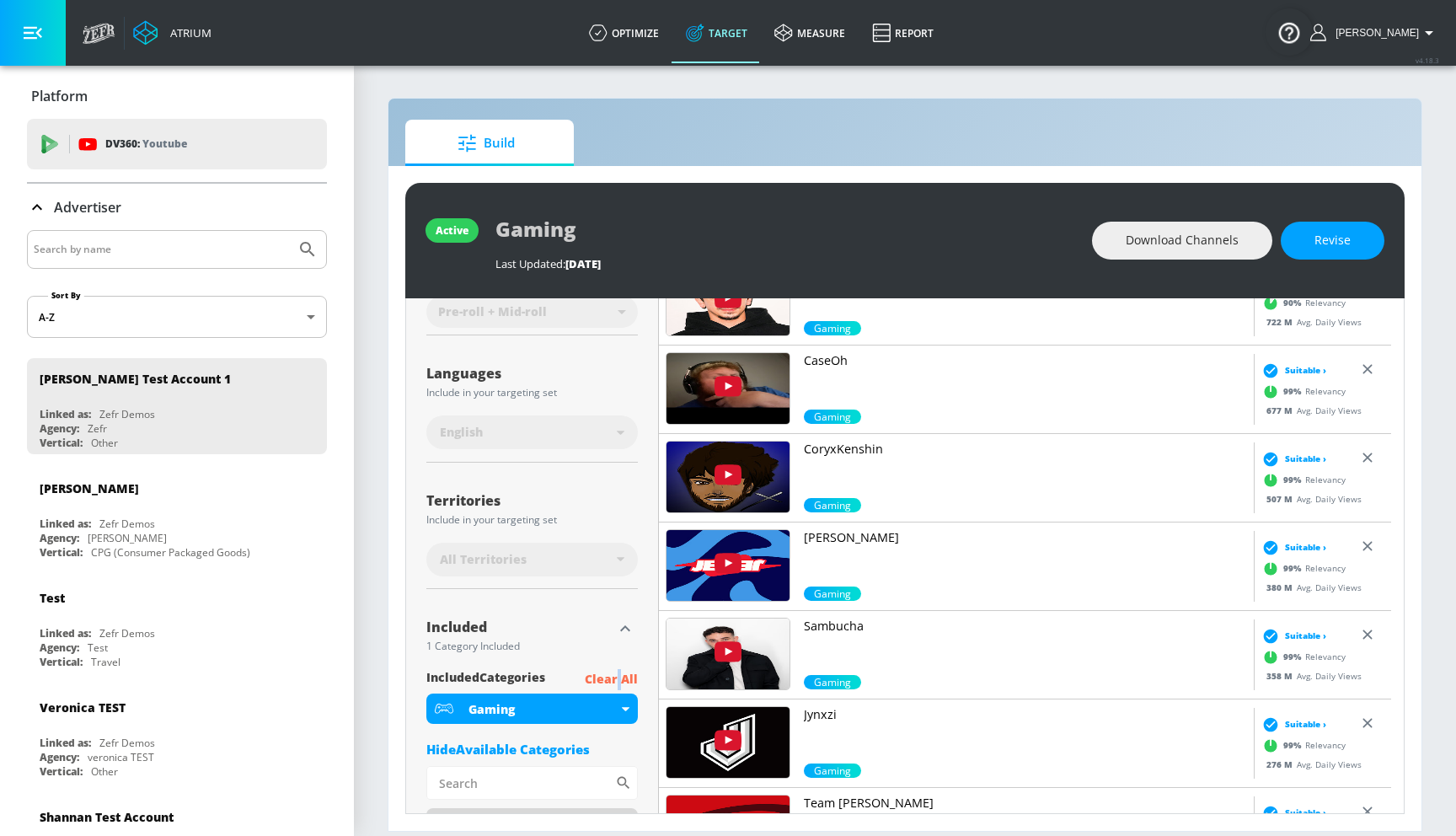 click on "Clear All" at bounding box center [611, 679] 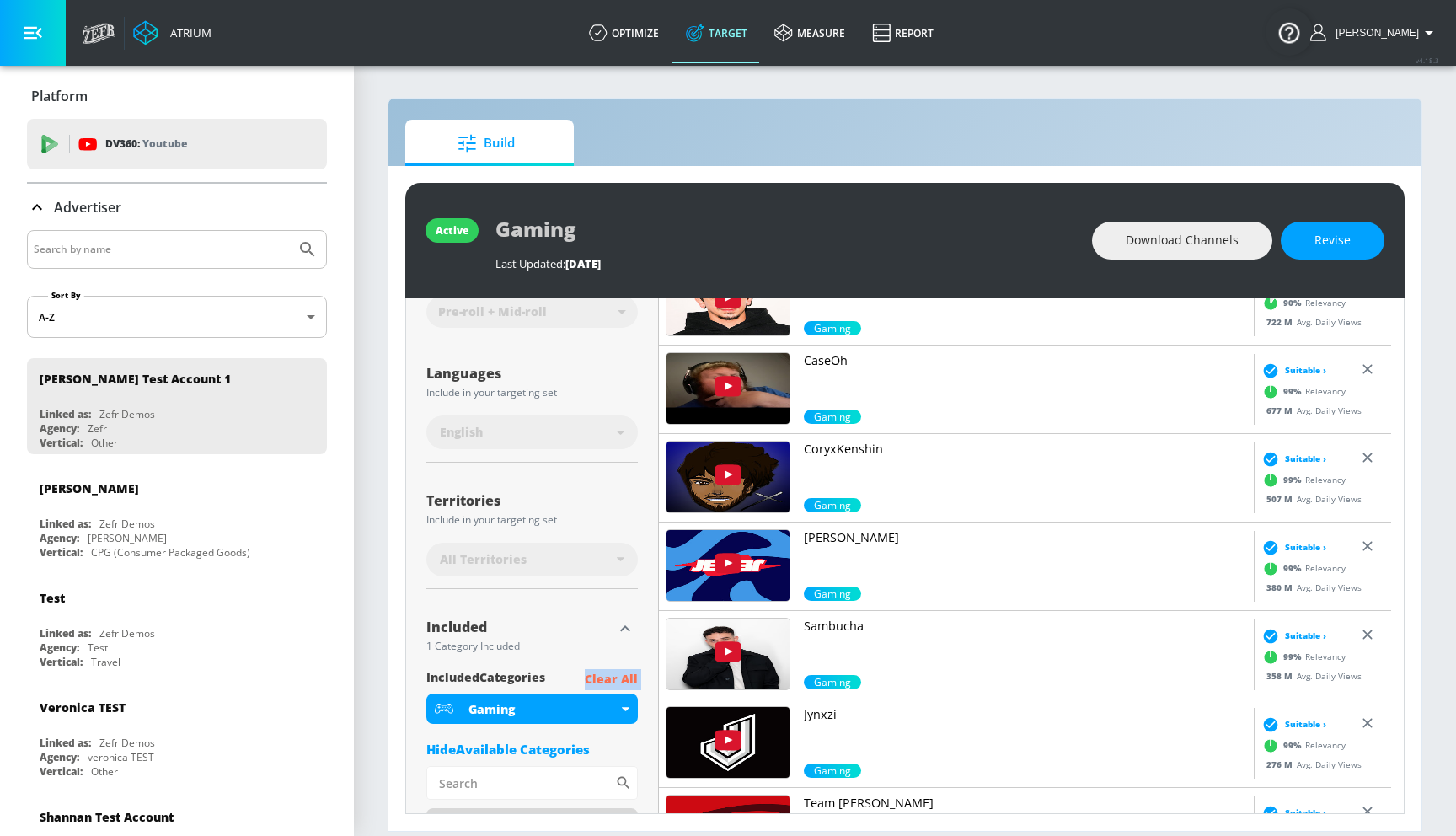 click on "Clear All" at bounding box center [611, 679] 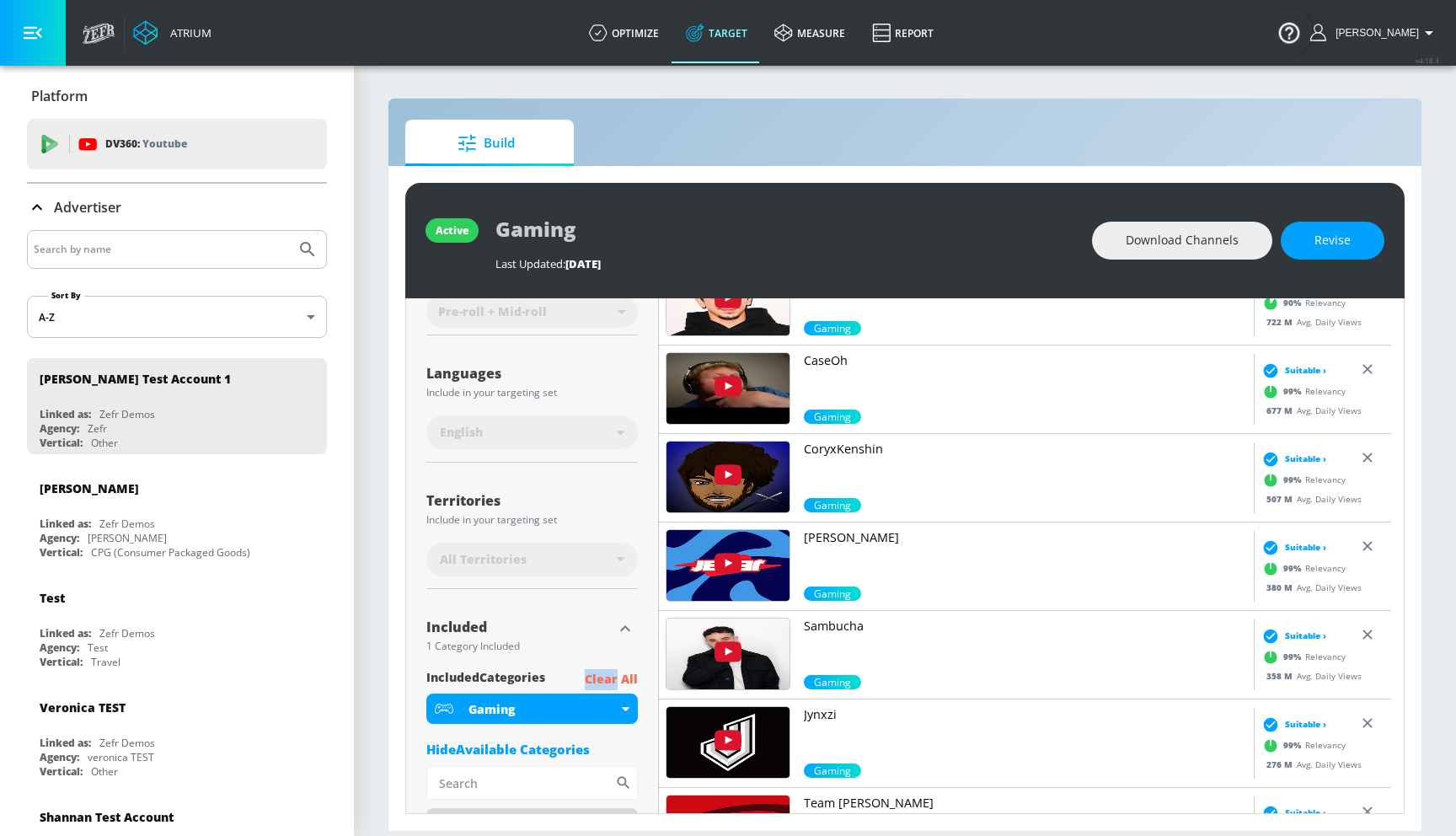 click on "Clear All" at bounding box center (611, 679) 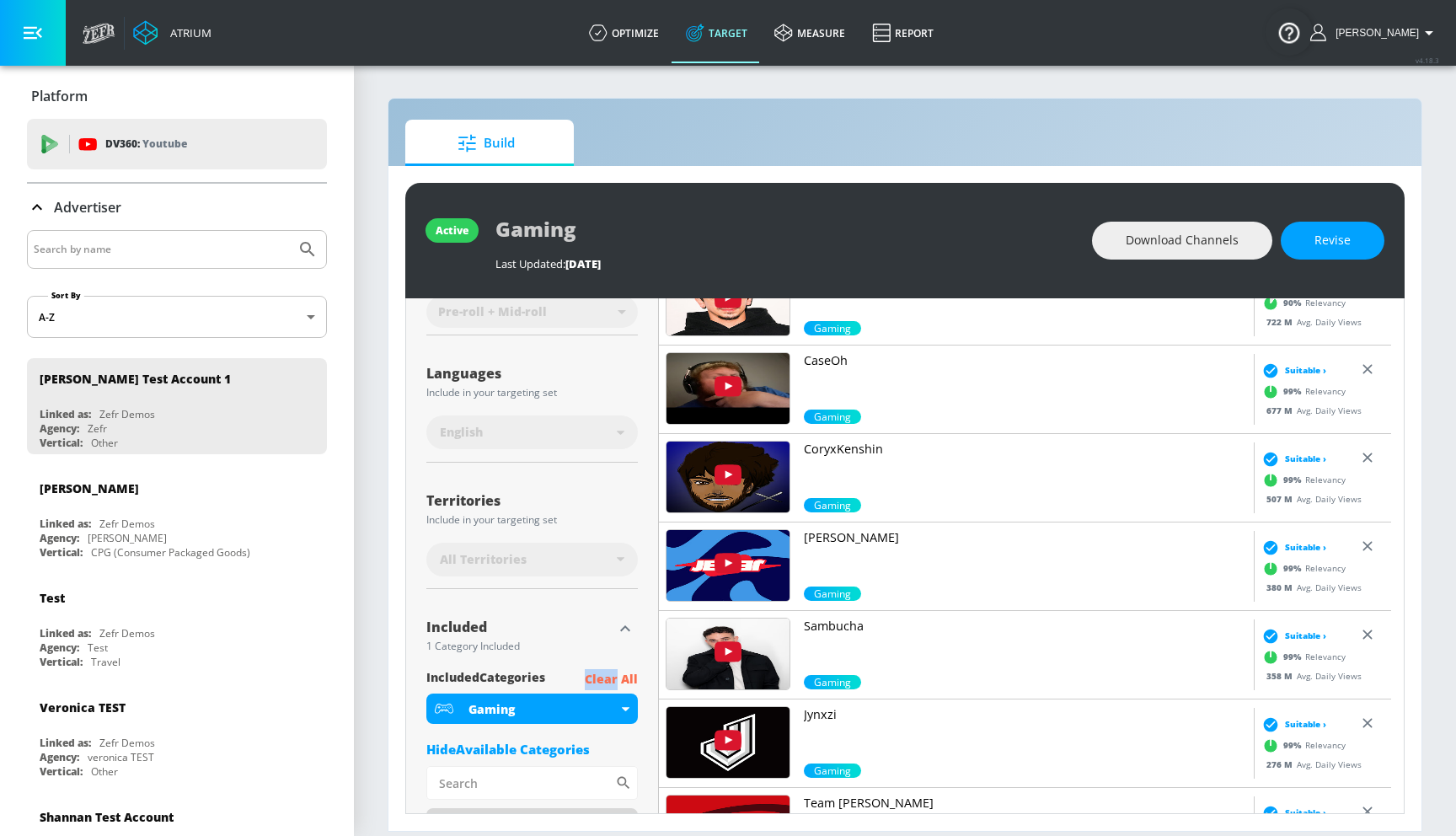 scroll, scrollTop: 0, scrollLeft: 0, axis: both 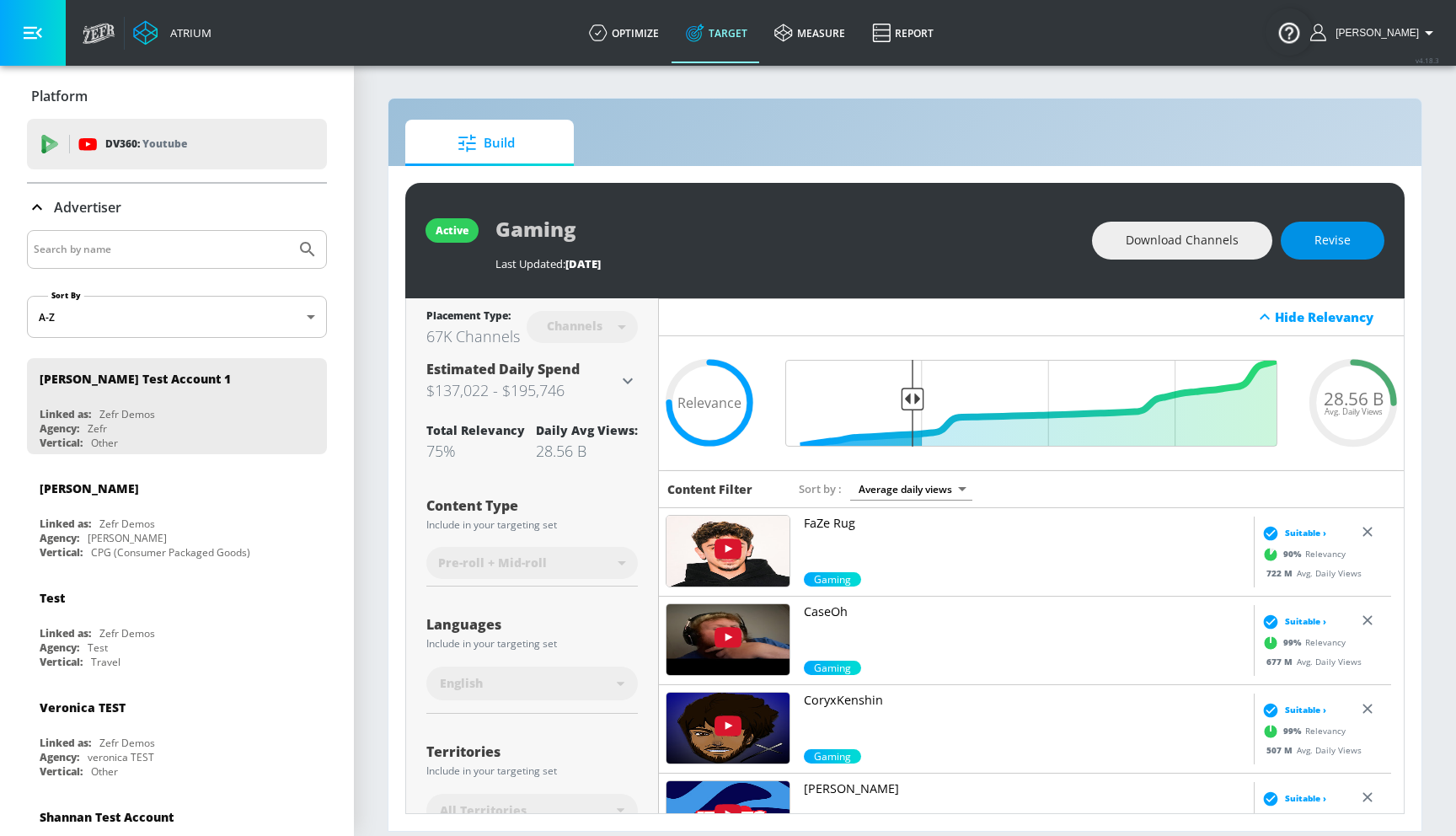 click on "Revise" at bounding box center [1332, 240] 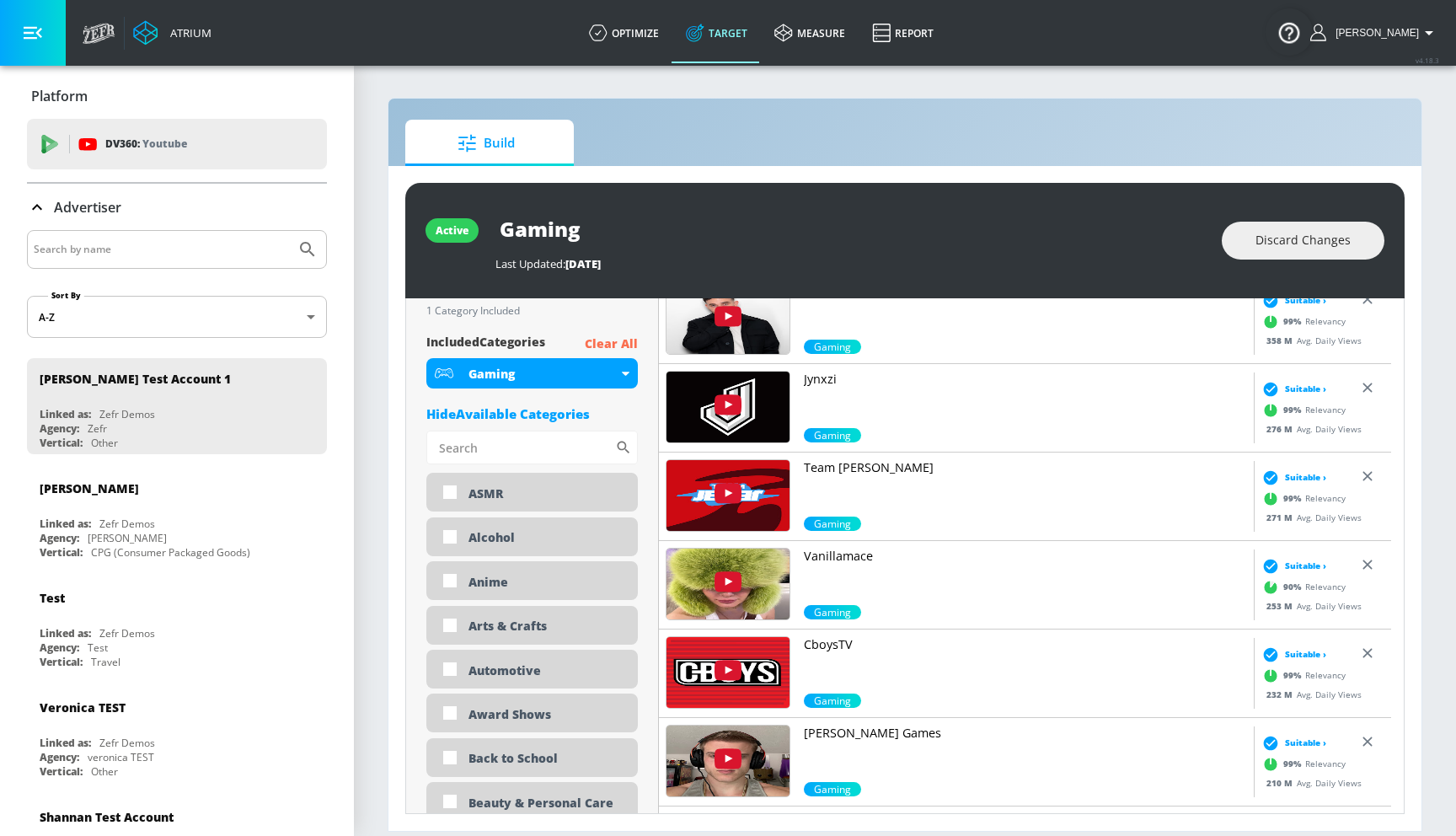 click on "Clear All" at bounding box center (611, 344) 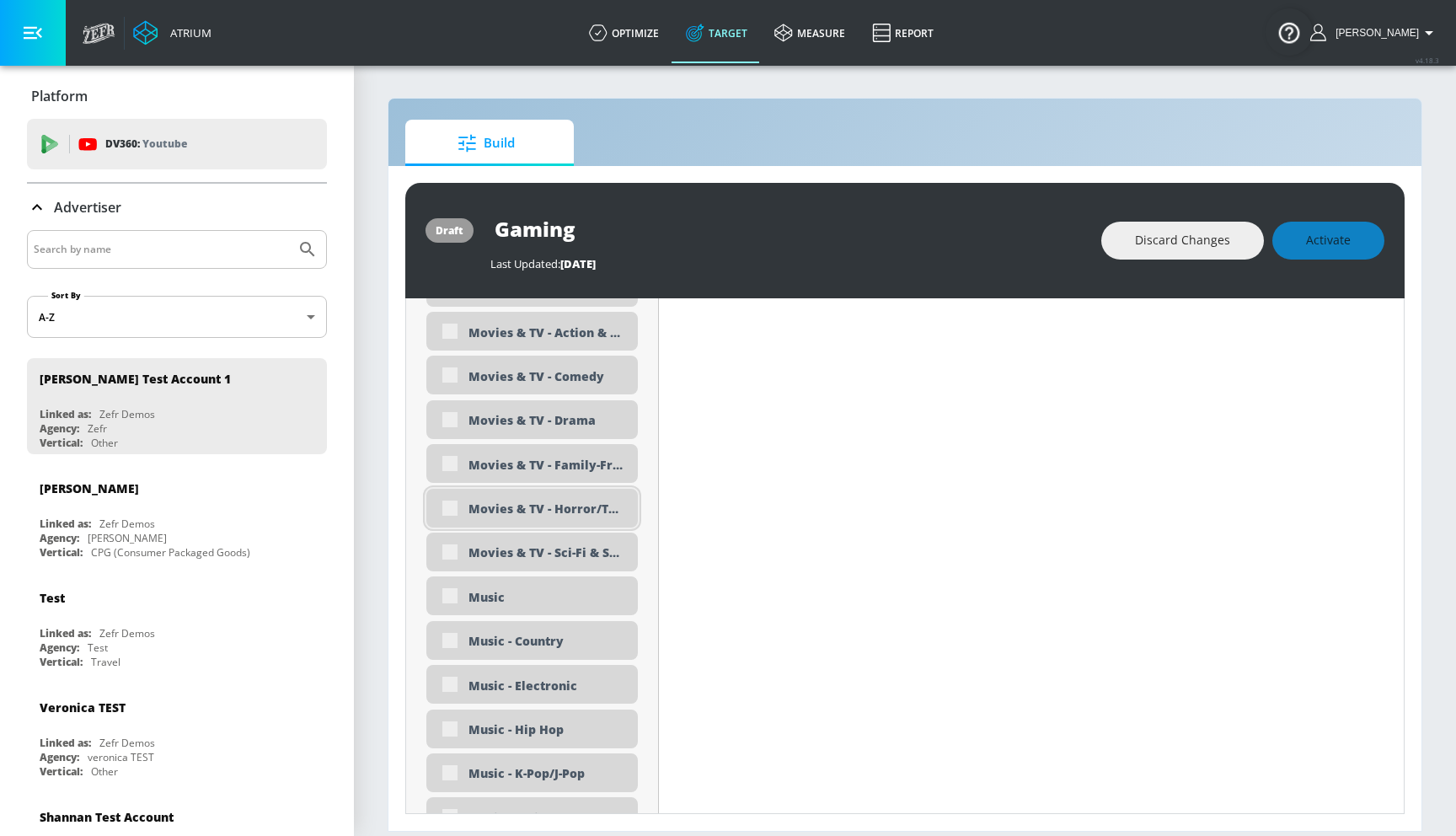 scroll, scrollTop: 3361, scrollLeft: 0, axis: vertical 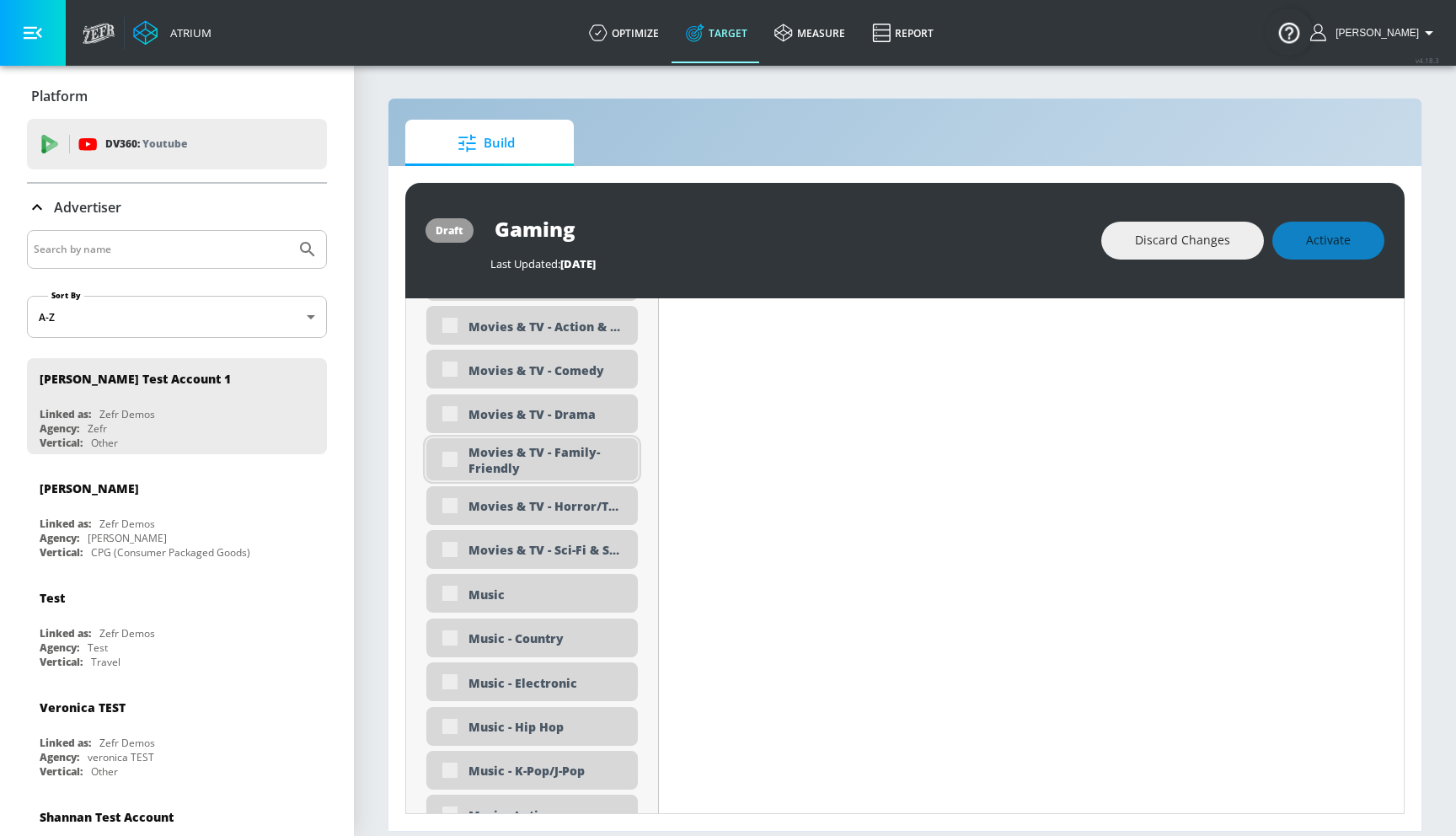 click on "Movies & TV - Family-Friendly" at bounding box center [547, 460] 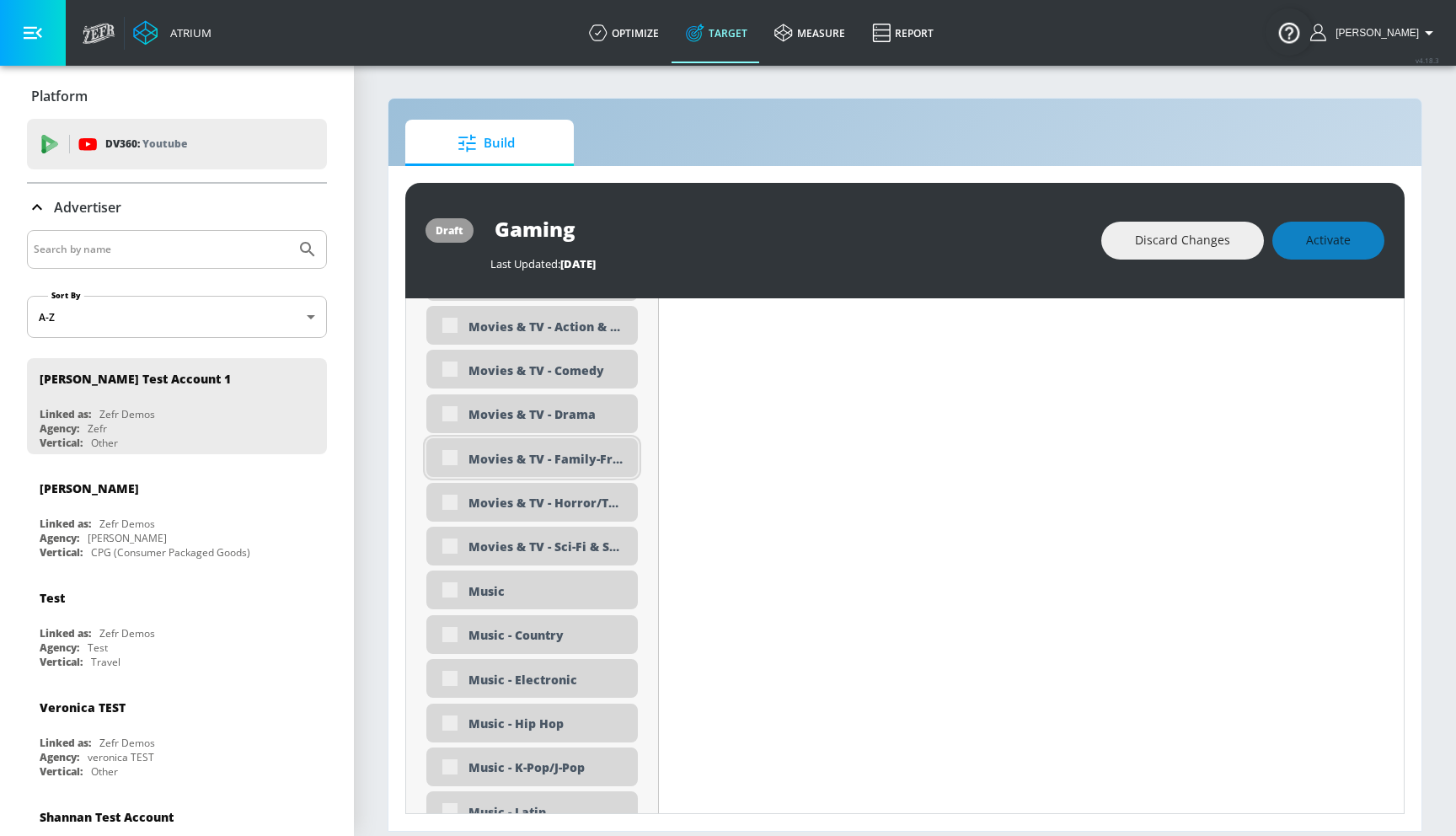 click on "Movies & TV - Family-Friendly" at bounding box center [532, 458] 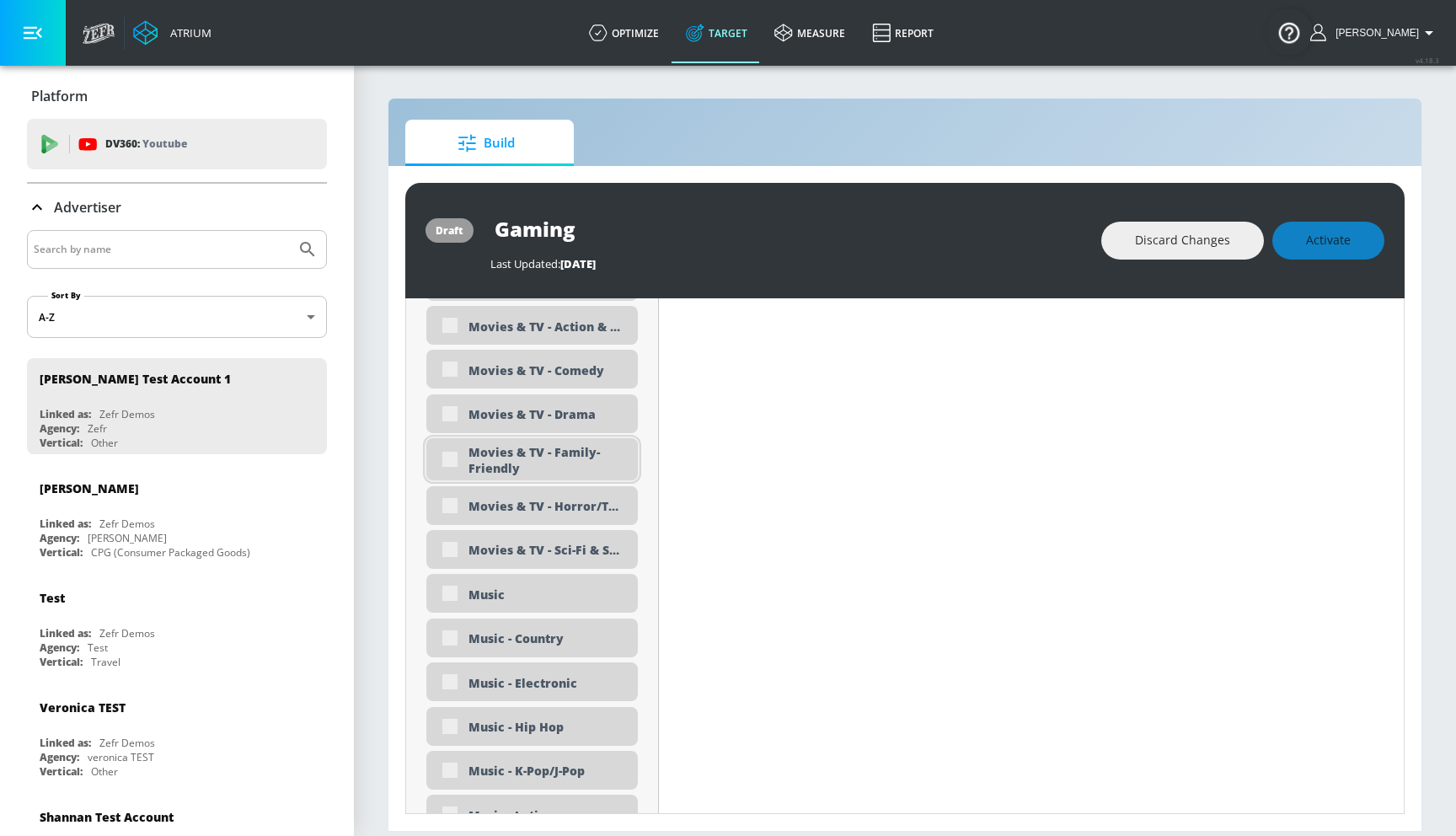 click on "Movies & TV - Family-Friendly" at bounding box center [547, 460] 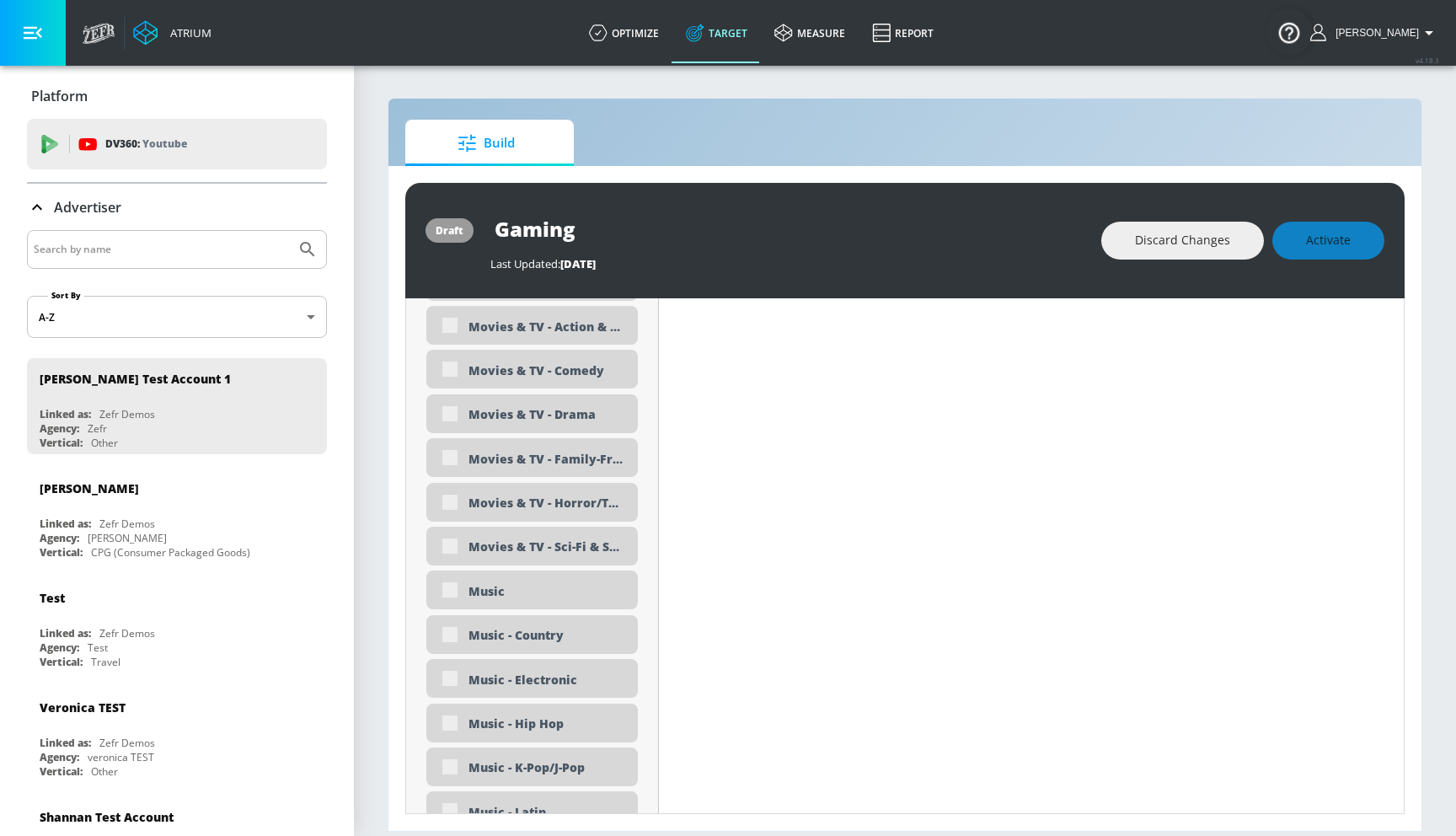scroll, scrollTop: 3347, scrollLeft: 0, axis: vertical 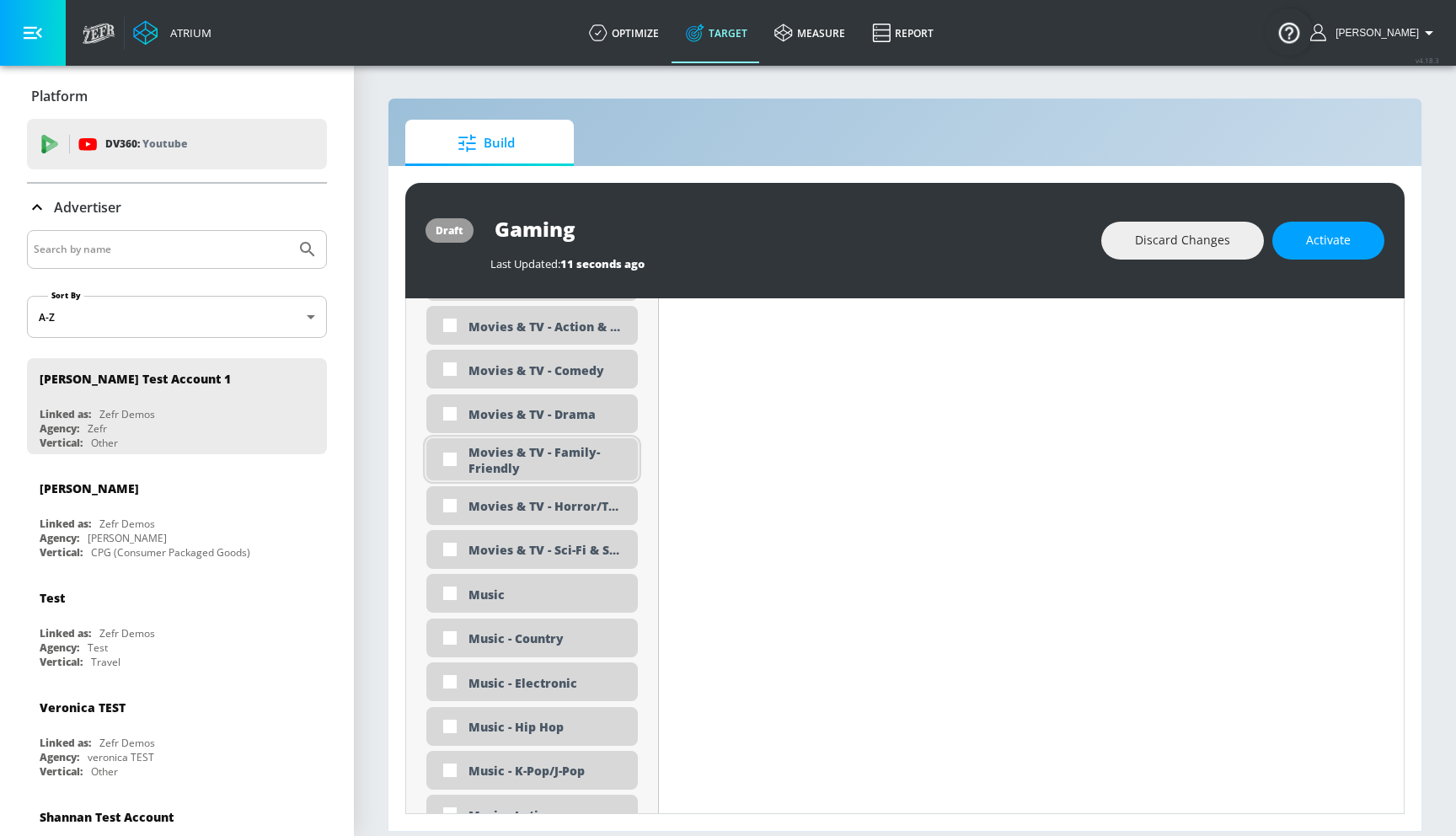 click on "Movies & TV - Family-Friendly" at bounding box center [547, 460] 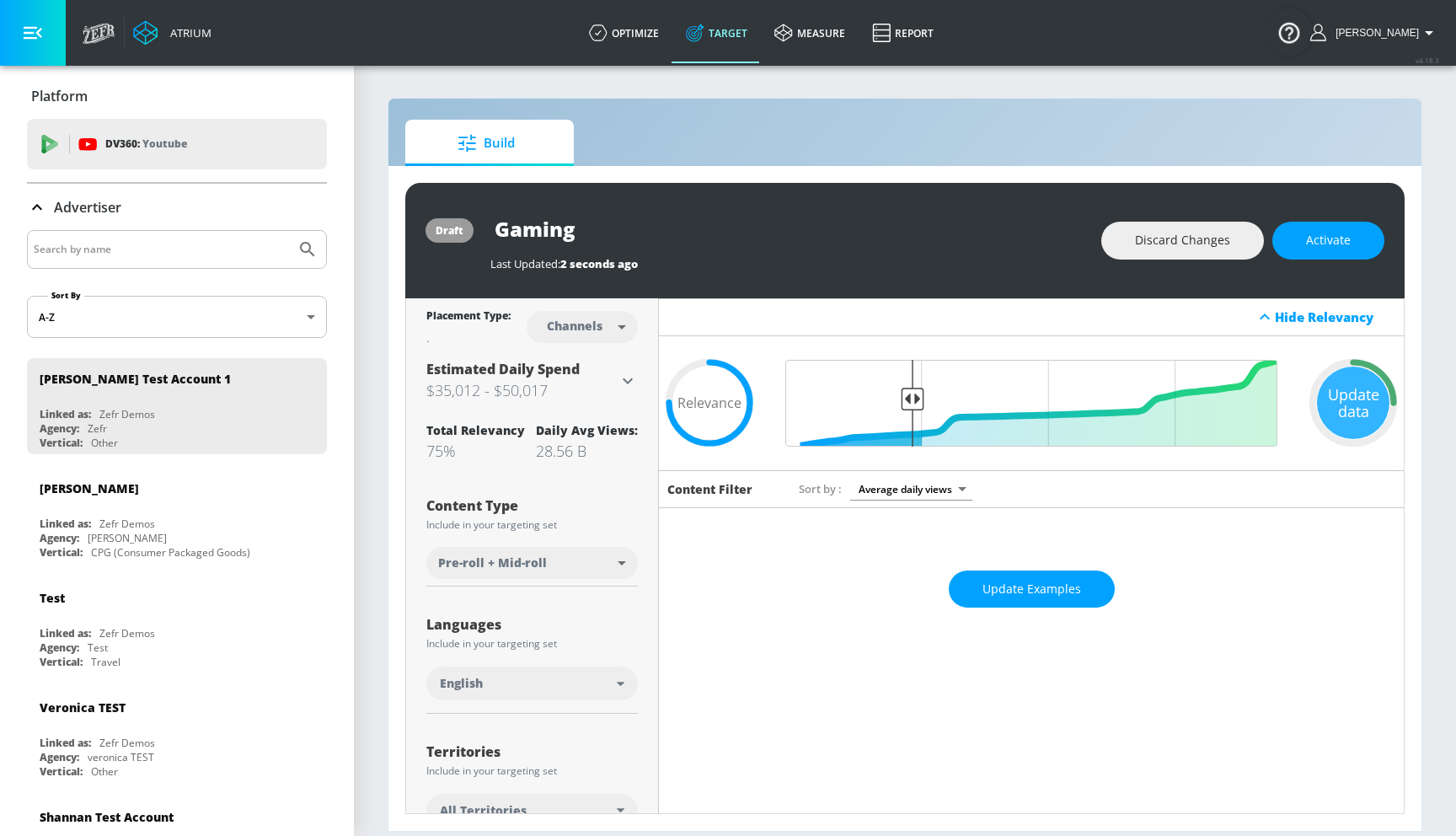 scroll, scrollTop: 13, scrollLeft: 0, axis: vertical 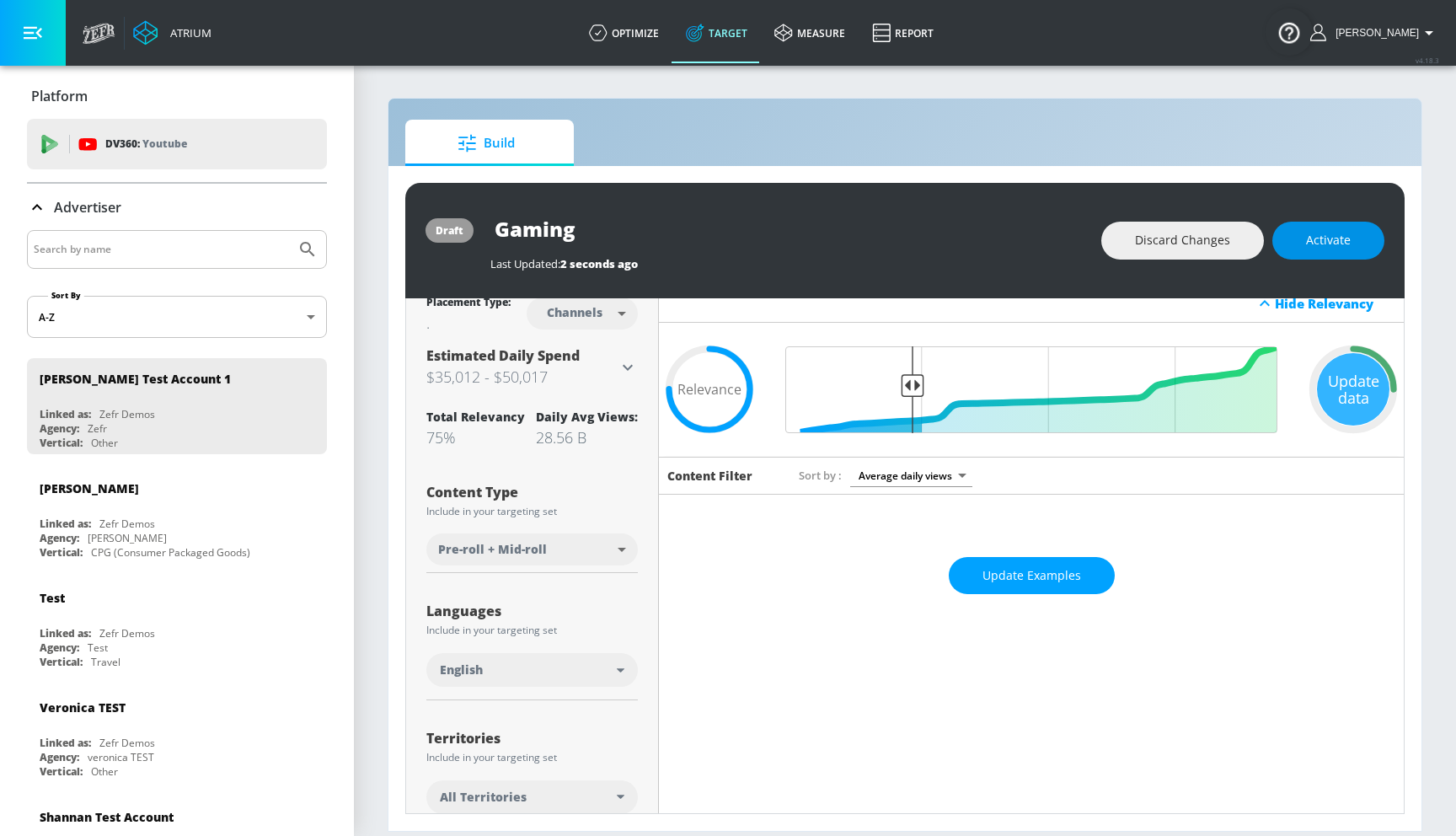 click on "Activate" at bounding box center (1328, 240) 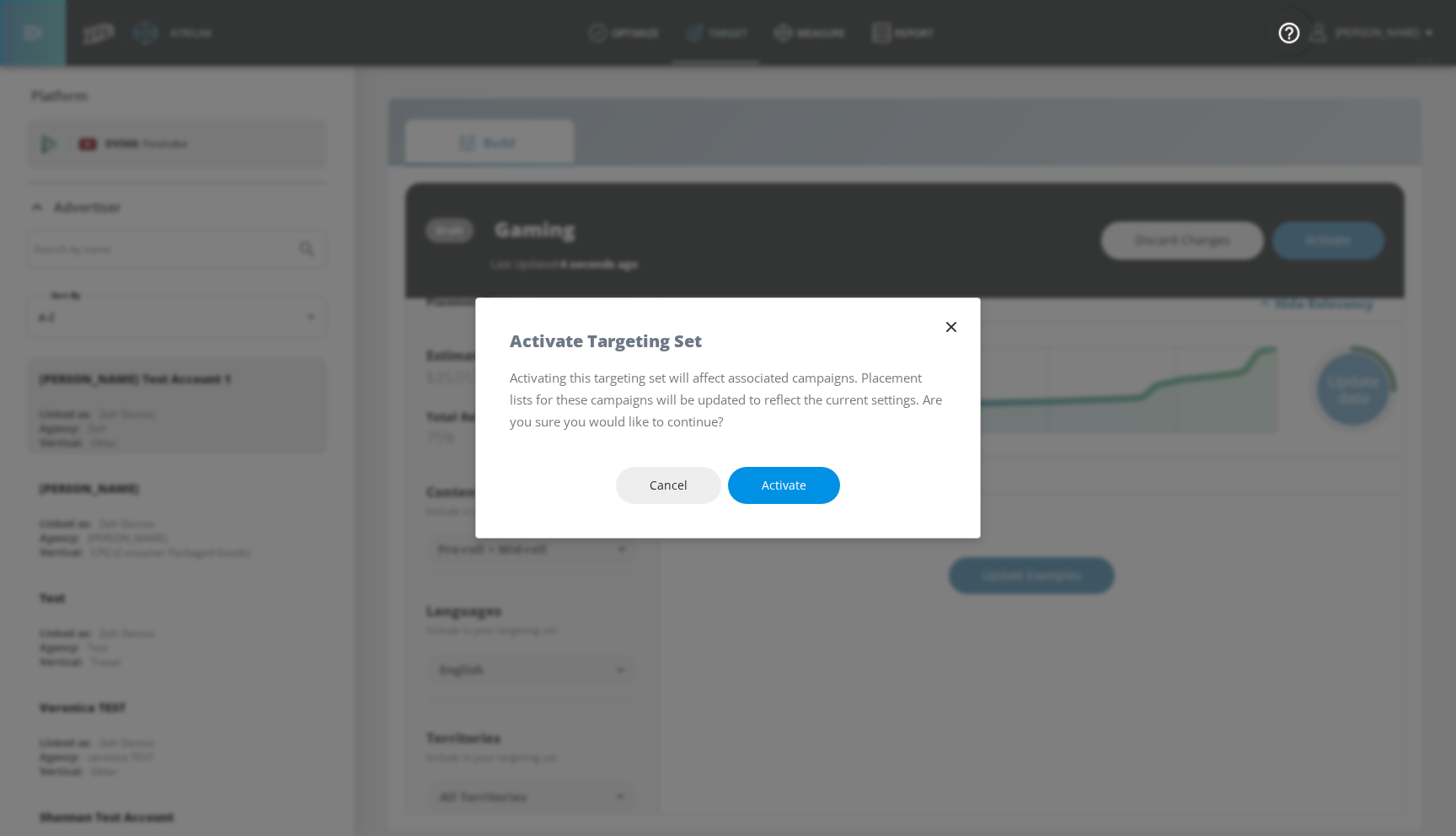 click on "Activate" at bounding box center (784, 485) 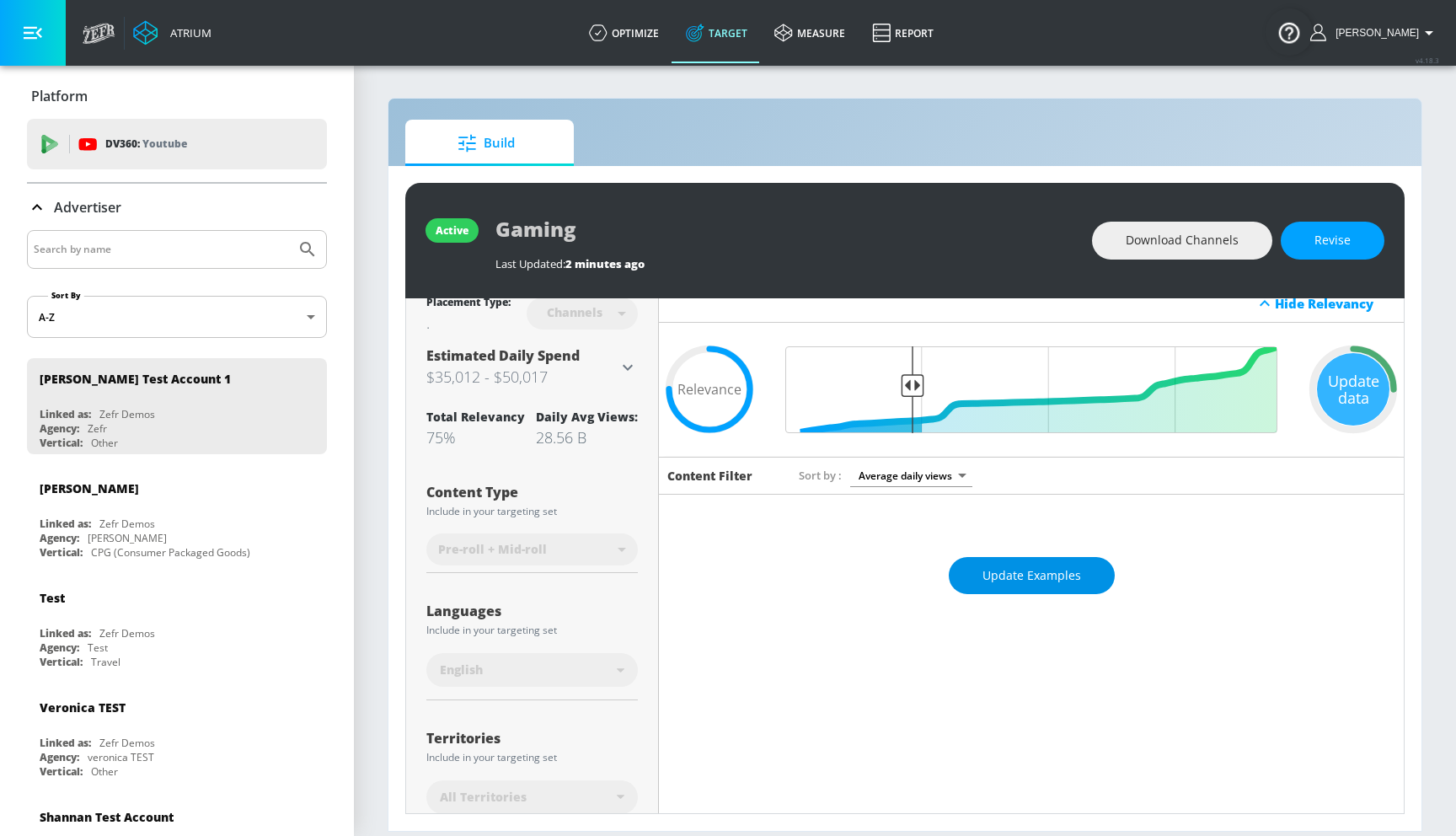 click on "Update Examples" at bounding box center (1031, 576) 